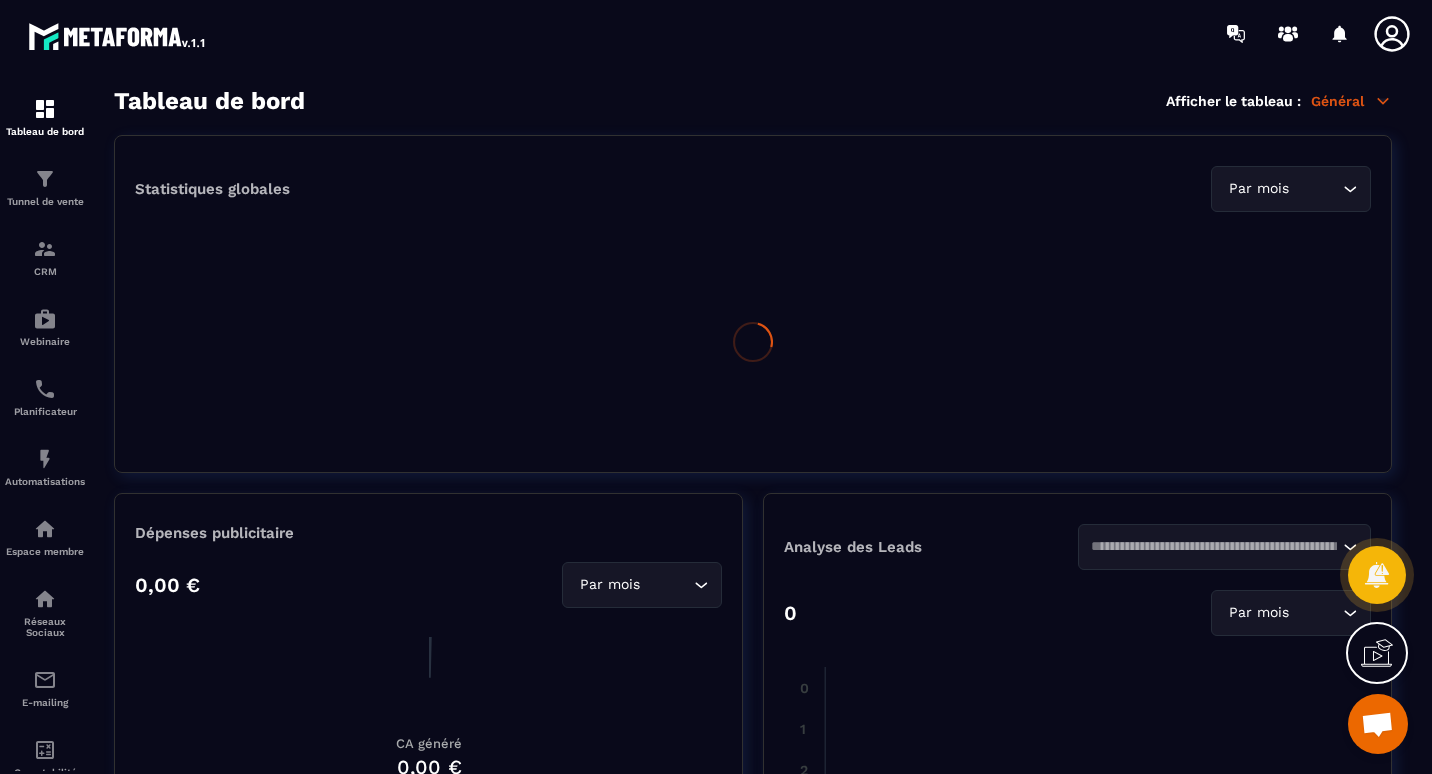 scroll, scrollTop: 0, scrollLeft: 0, axis: both 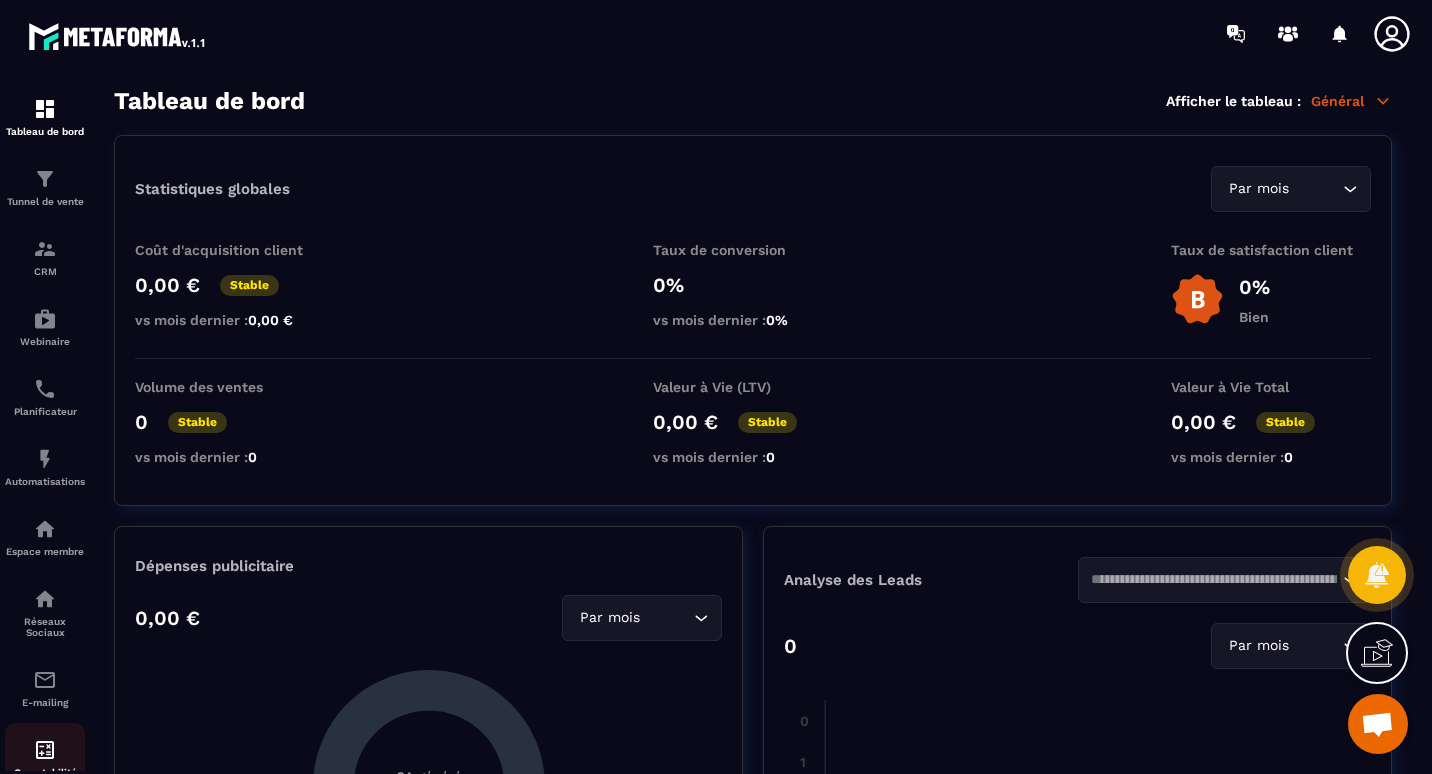 click at bounding box center [45, 750] 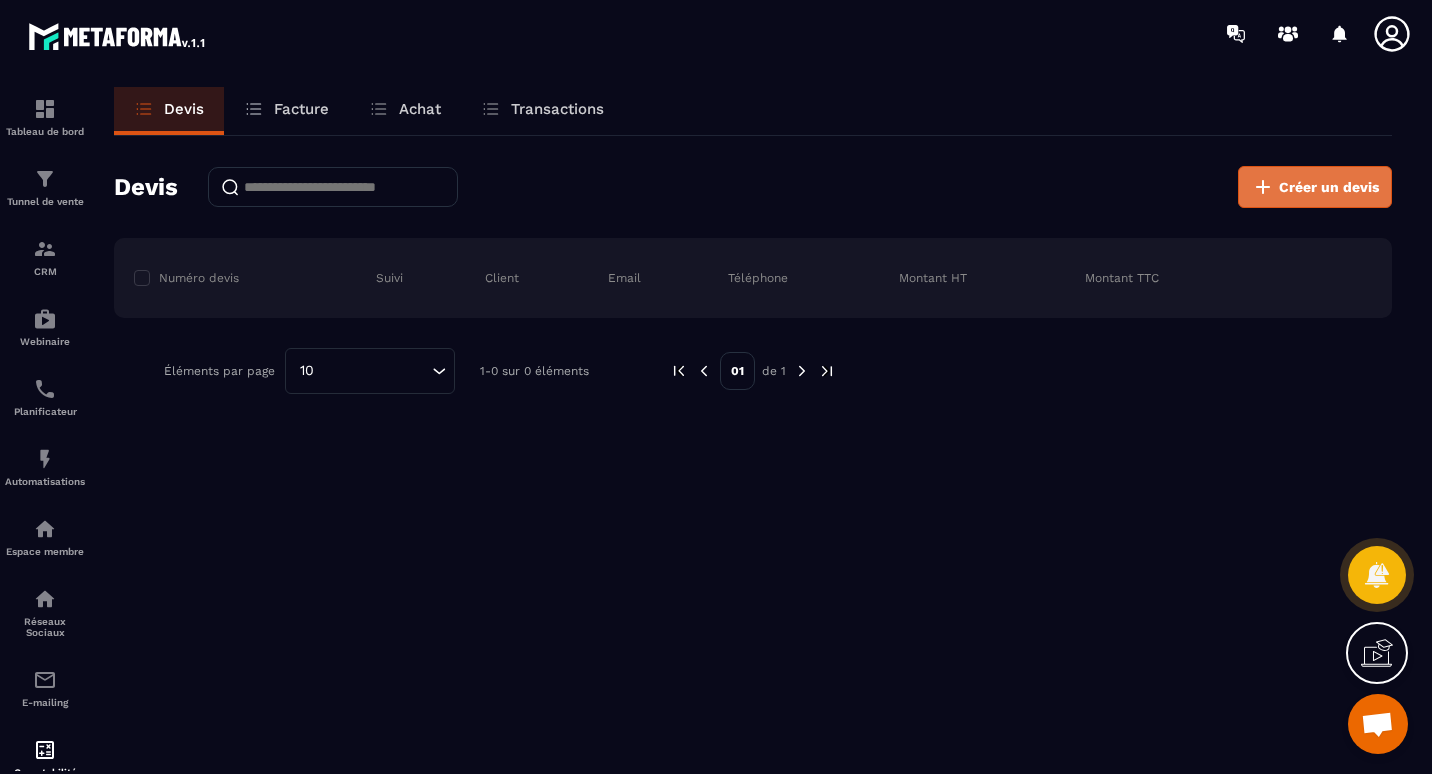 click 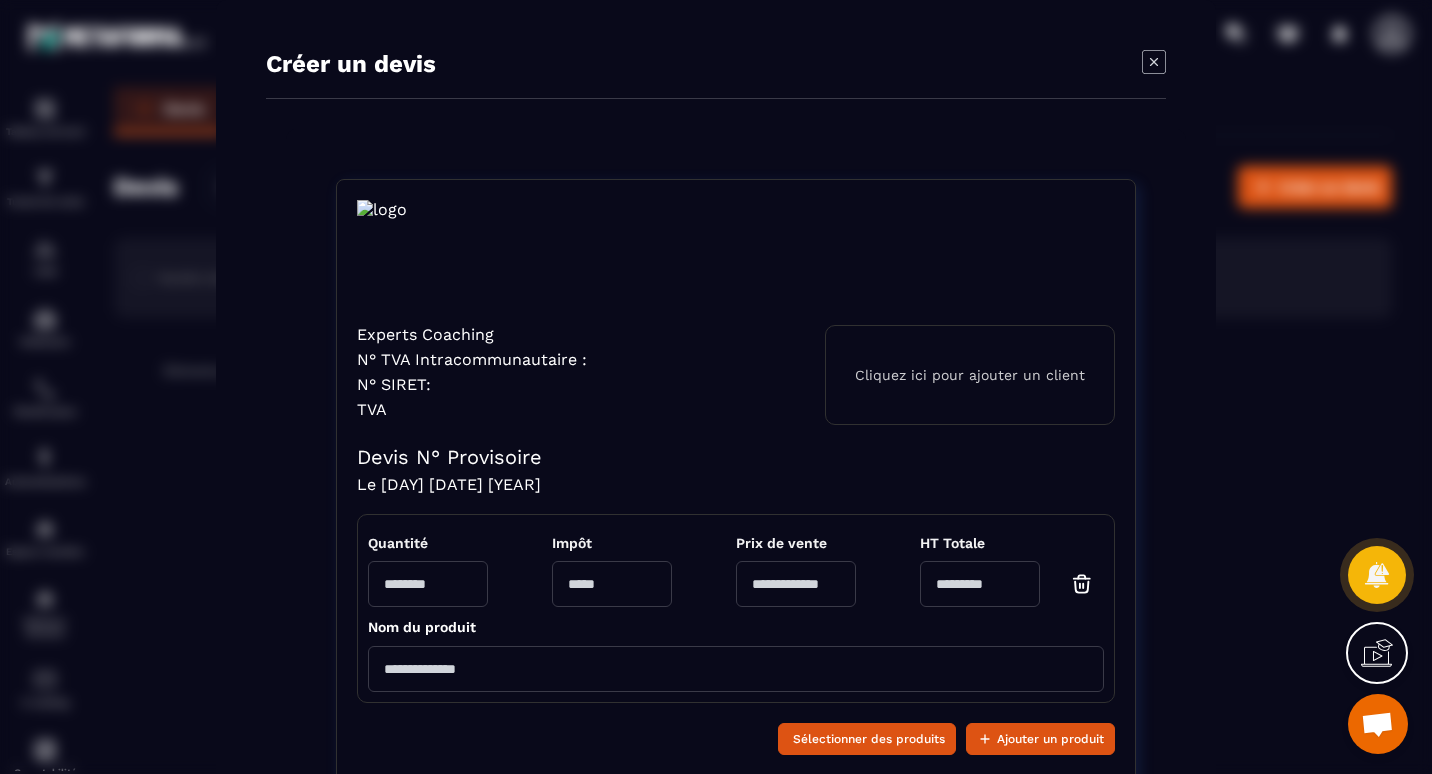 click 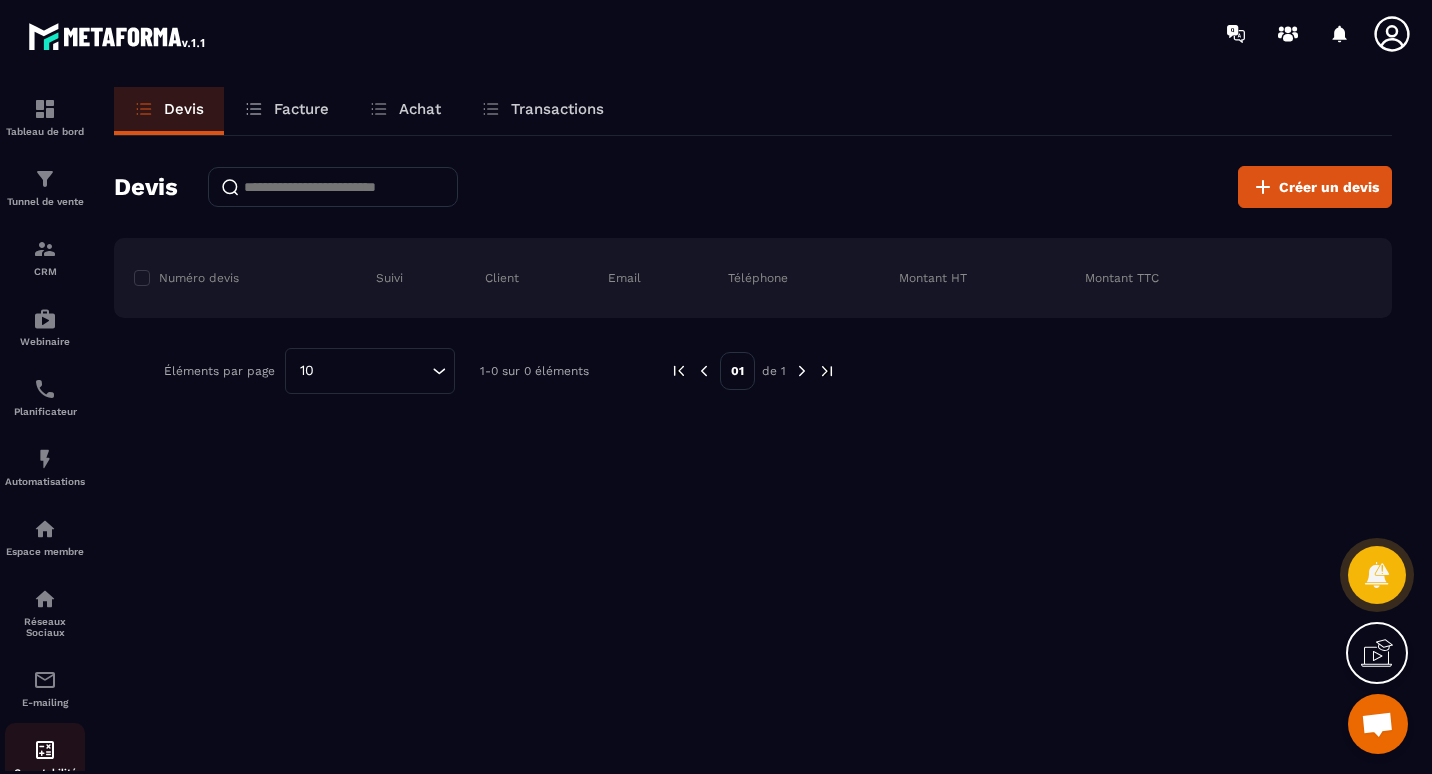 click at bounding box center (45, 750) 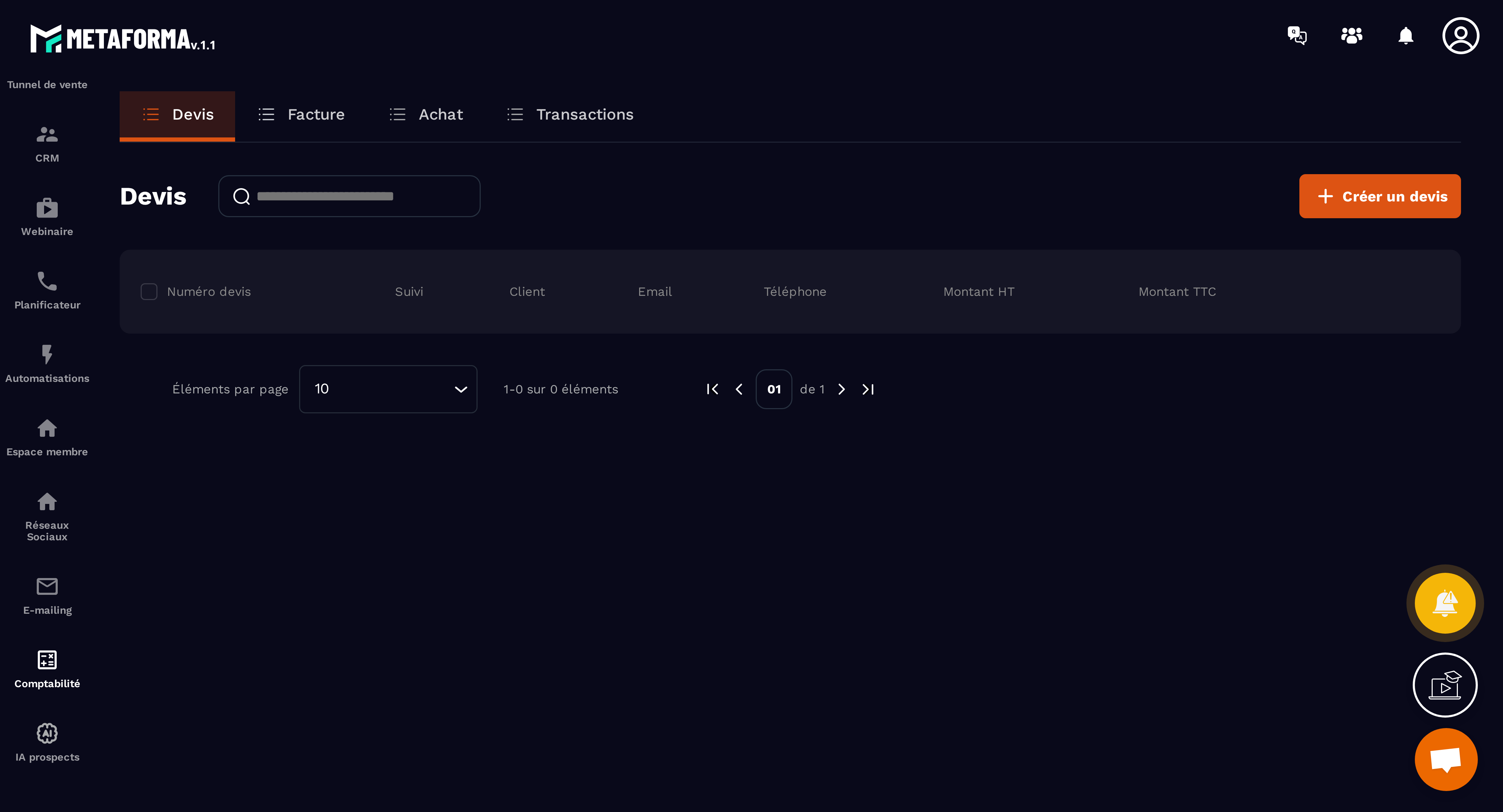 scroll, scrollTop: 47, scrollLeft: 0, axis: vertical 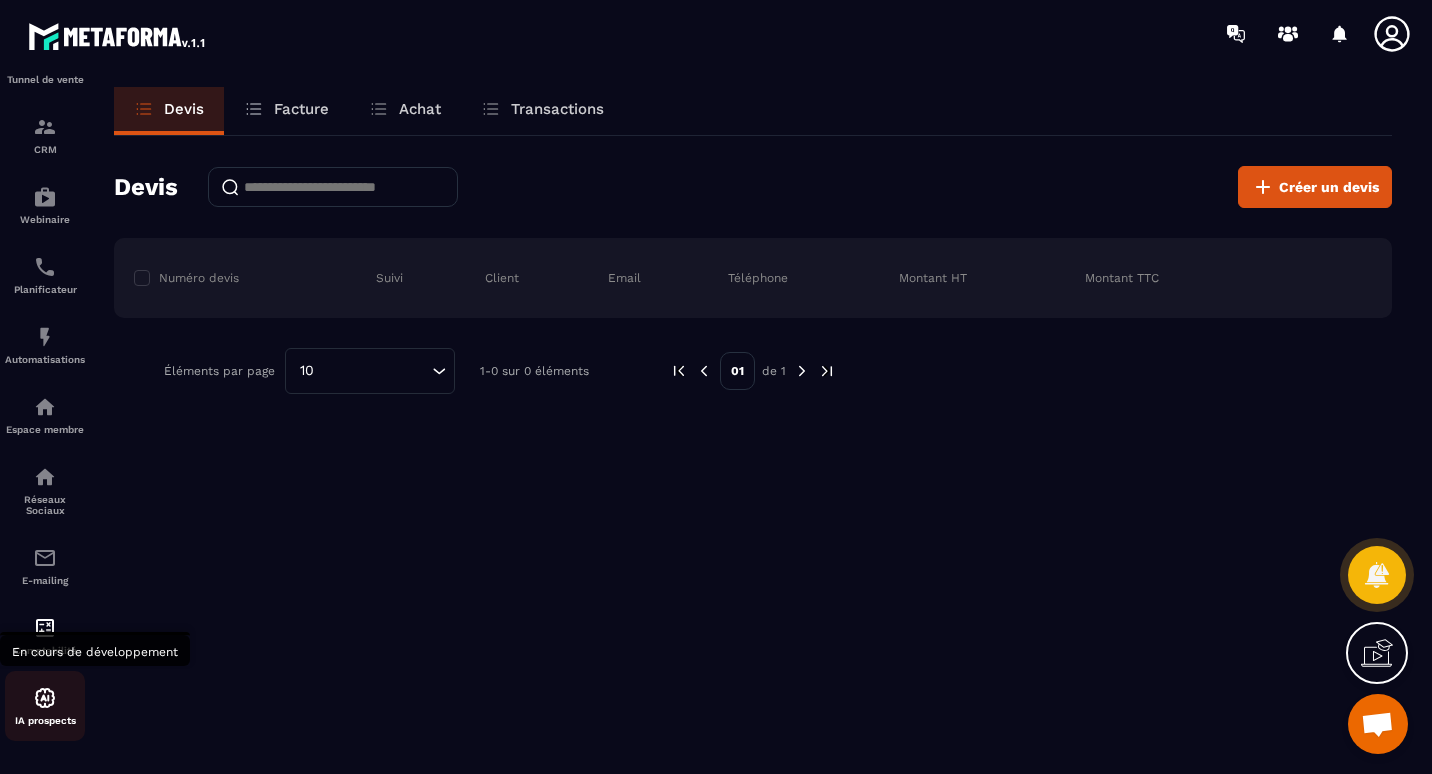 click at bounding box center [45, 698] 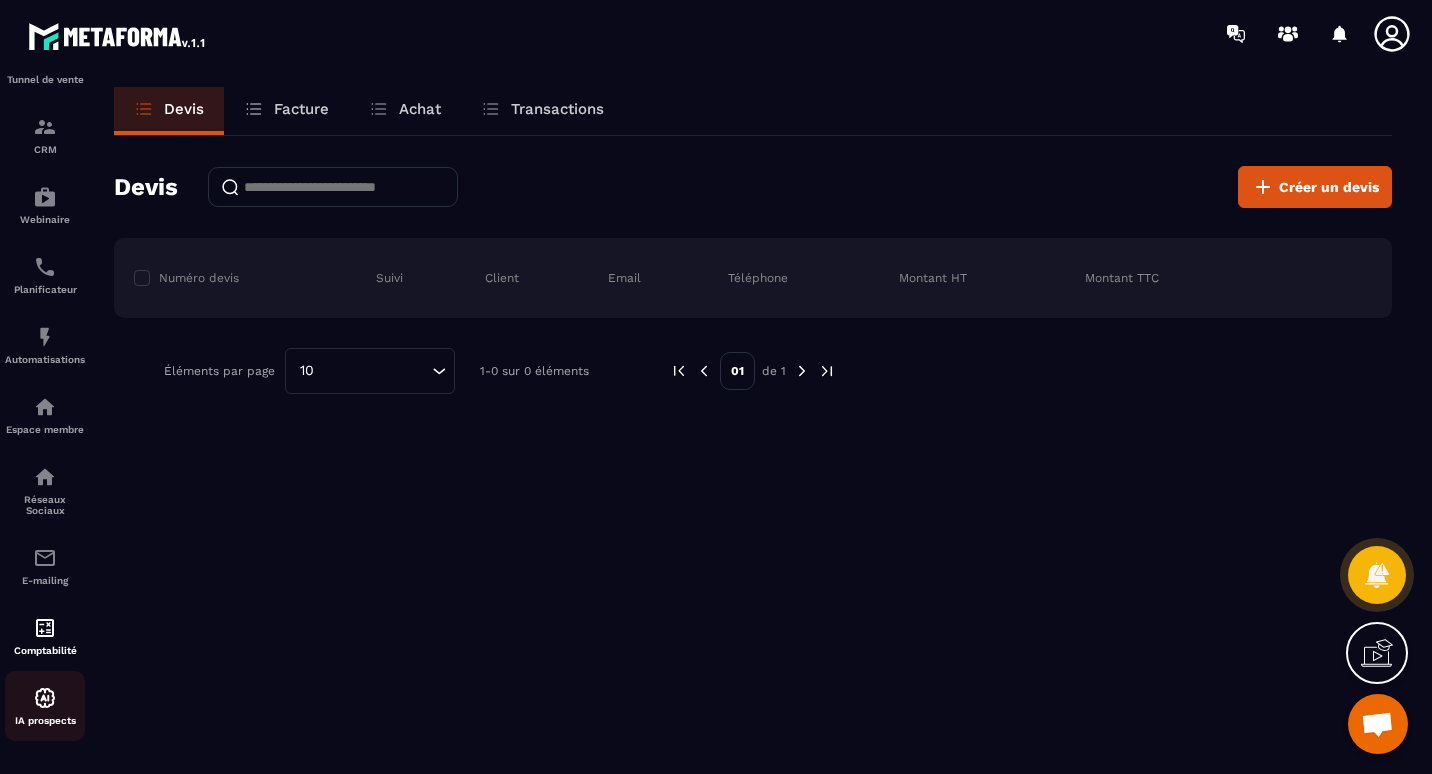 click at bounding box center (45, 698) 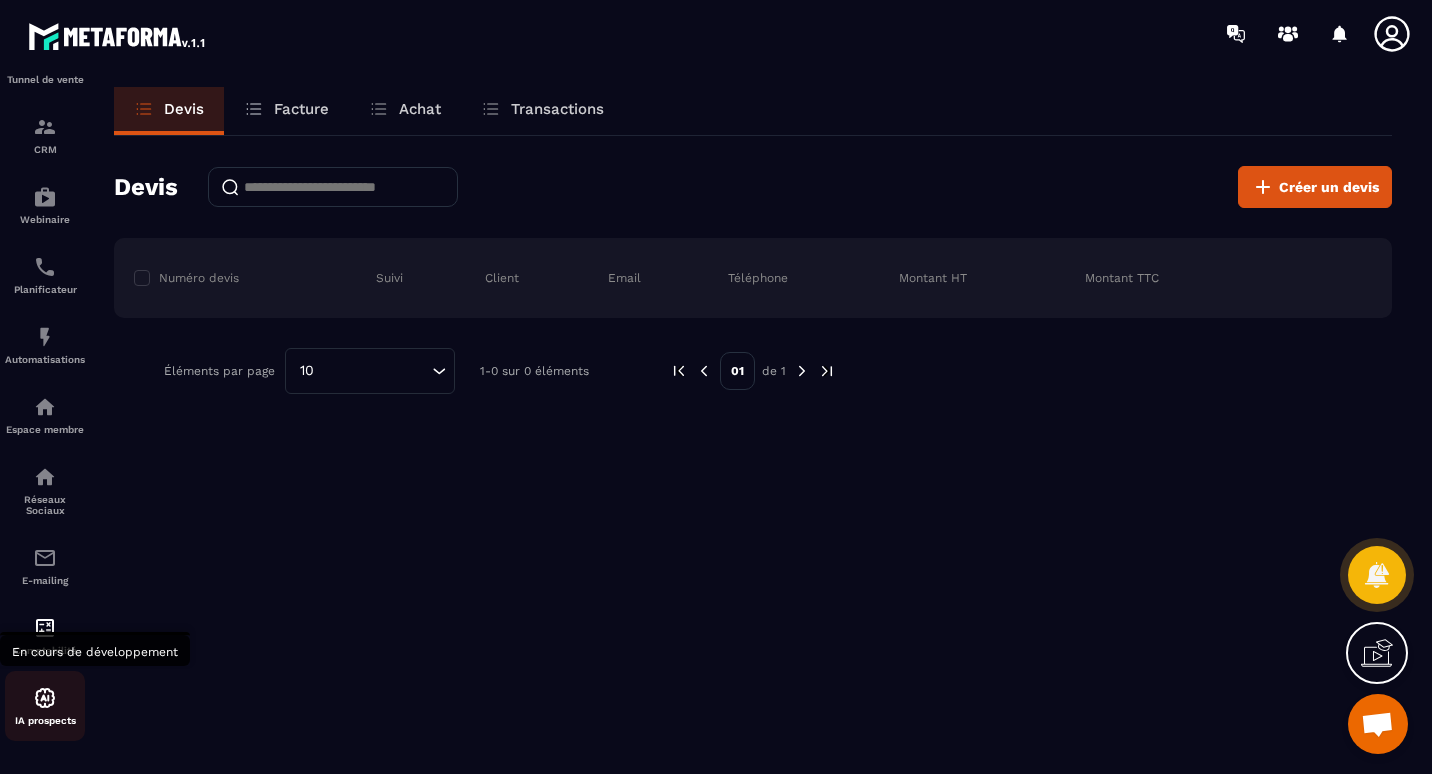 drag, startPoint x: 52, startPoint y: 699, endPoint x: 48, endPoint y: 724, distance: 25.317978 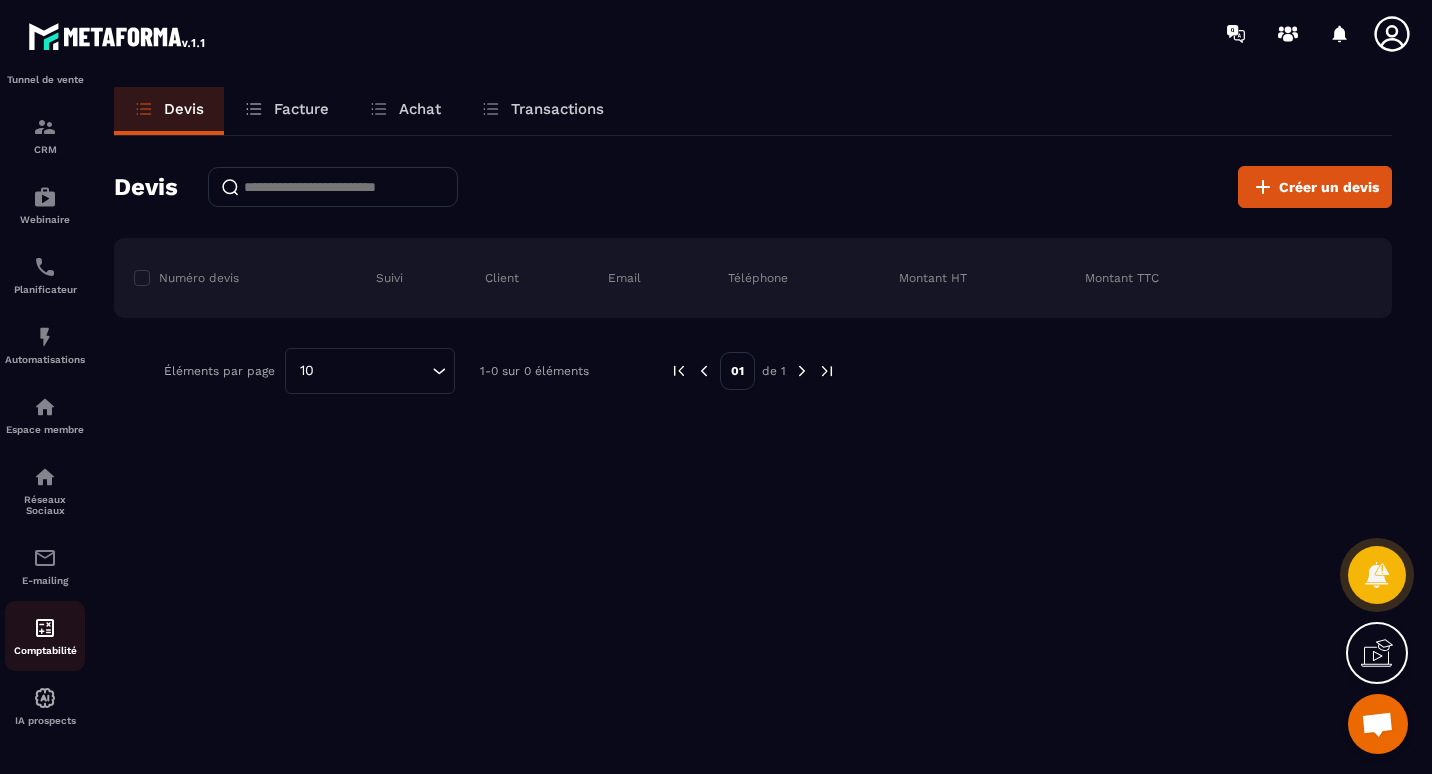 click at bounding box center [45, 628] 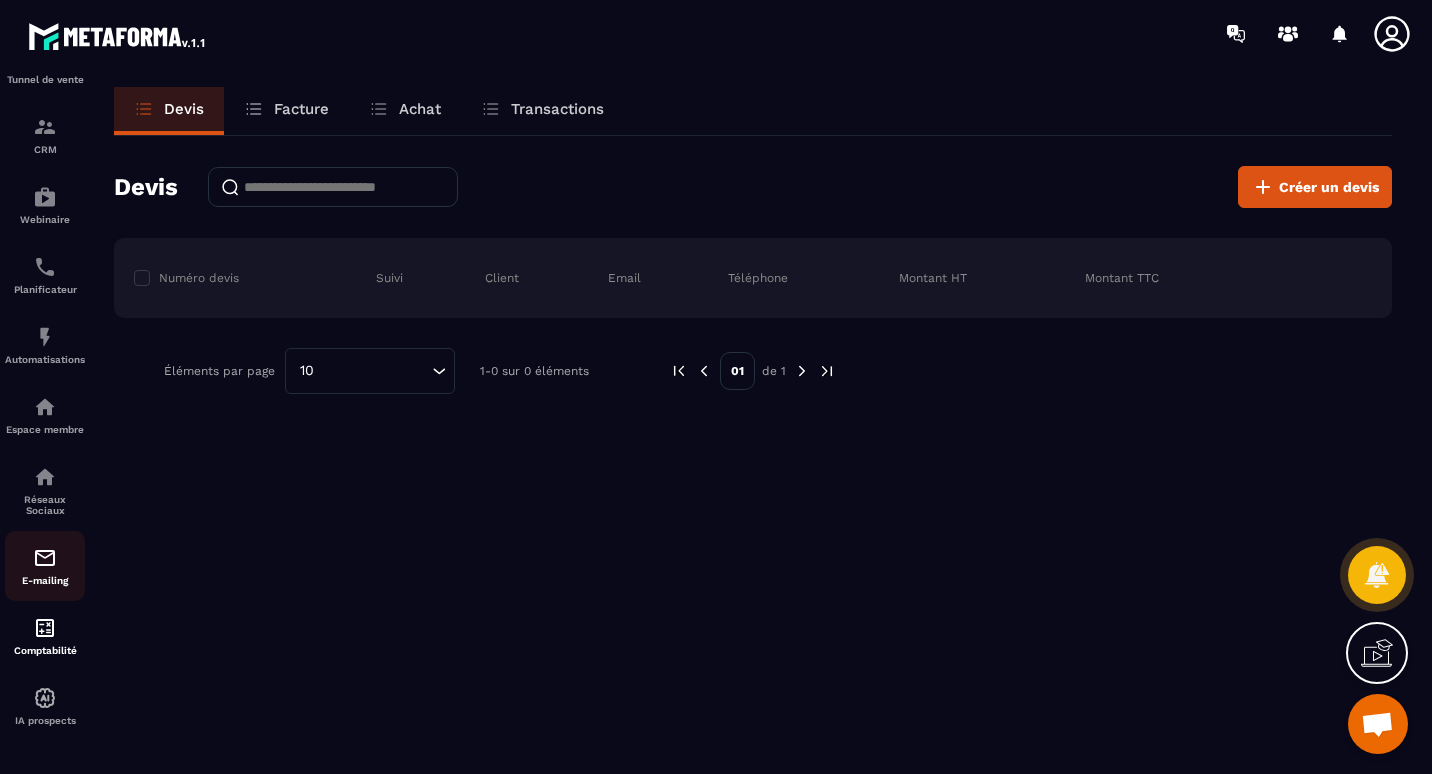 click at bounding box center [45, 558] 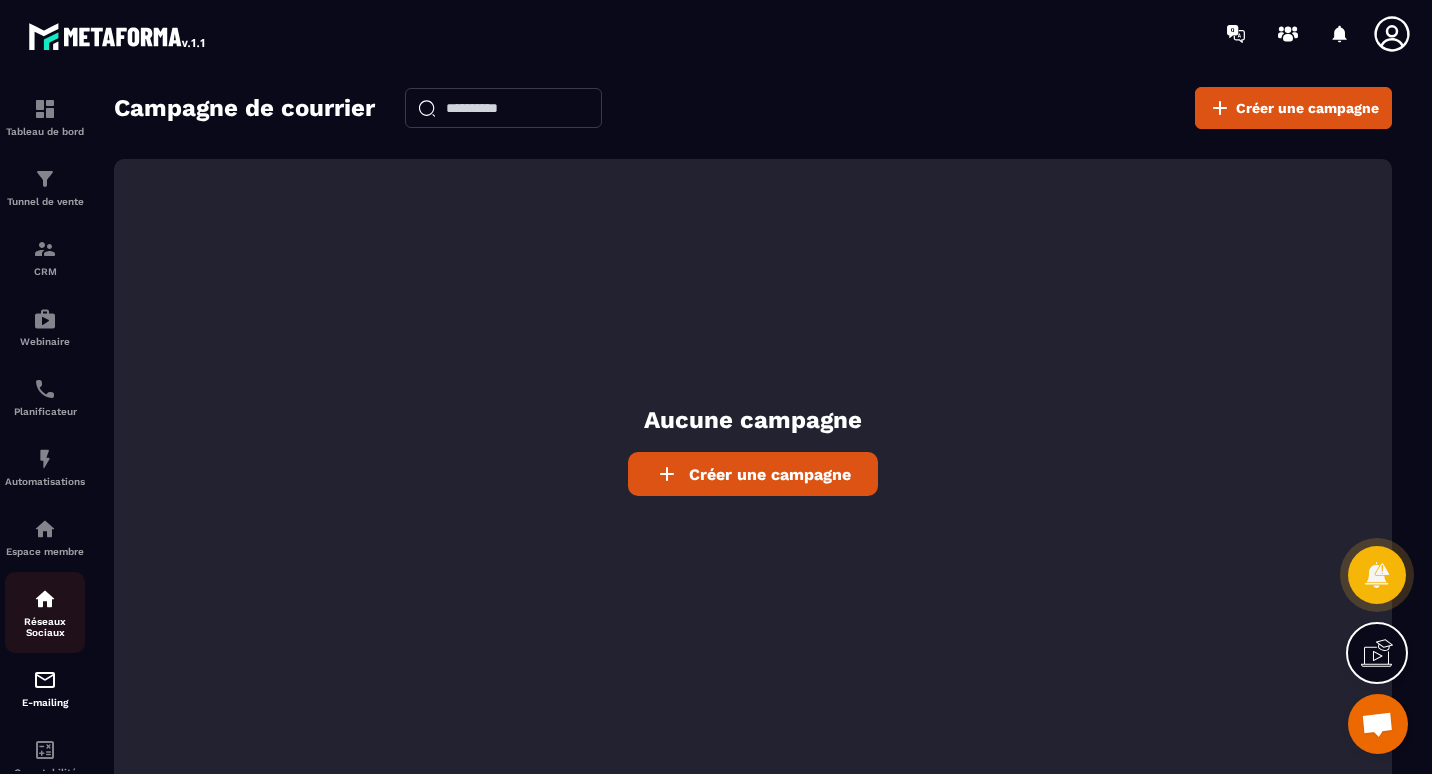 click on "Réseaux Sociaux" at bounding box center (45, 612) 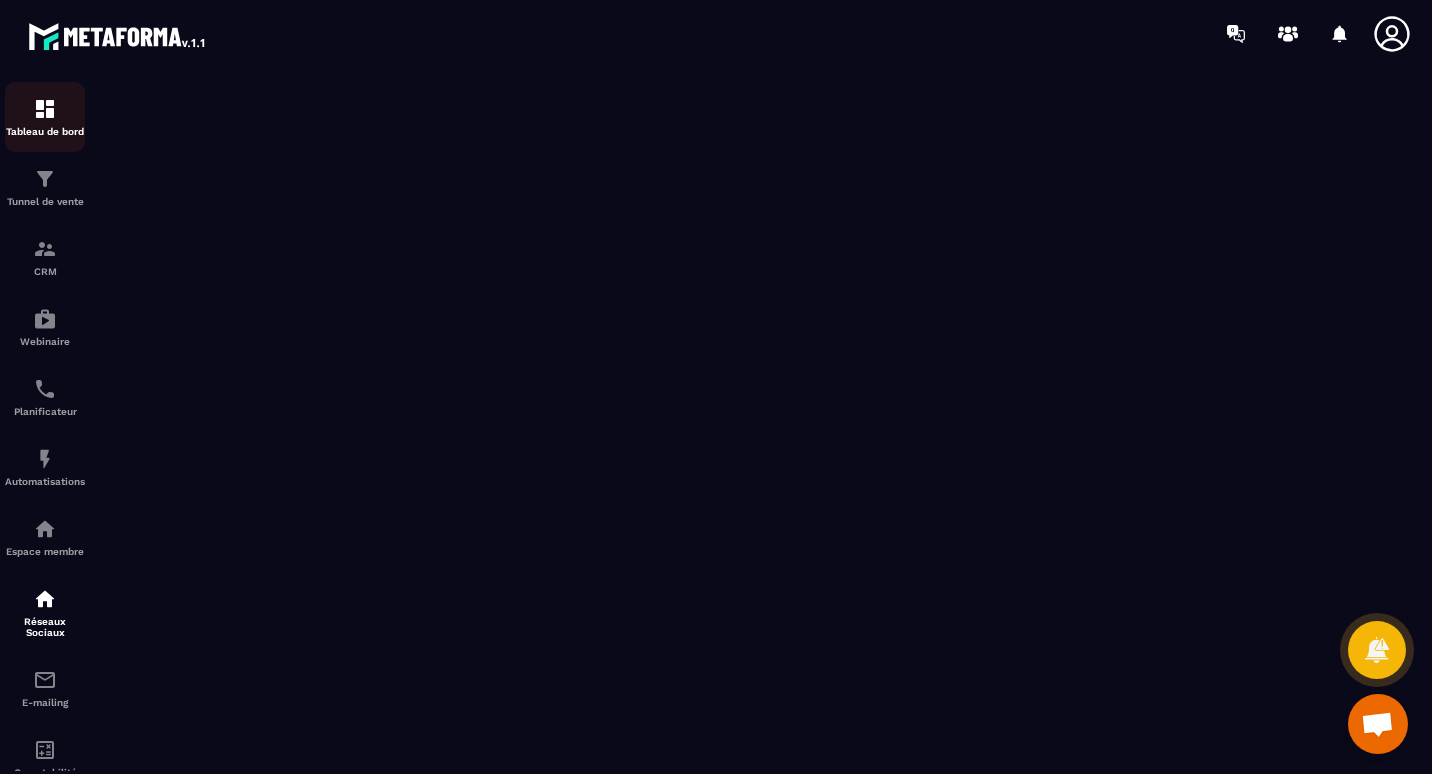 click at bounding box center (45, 109) 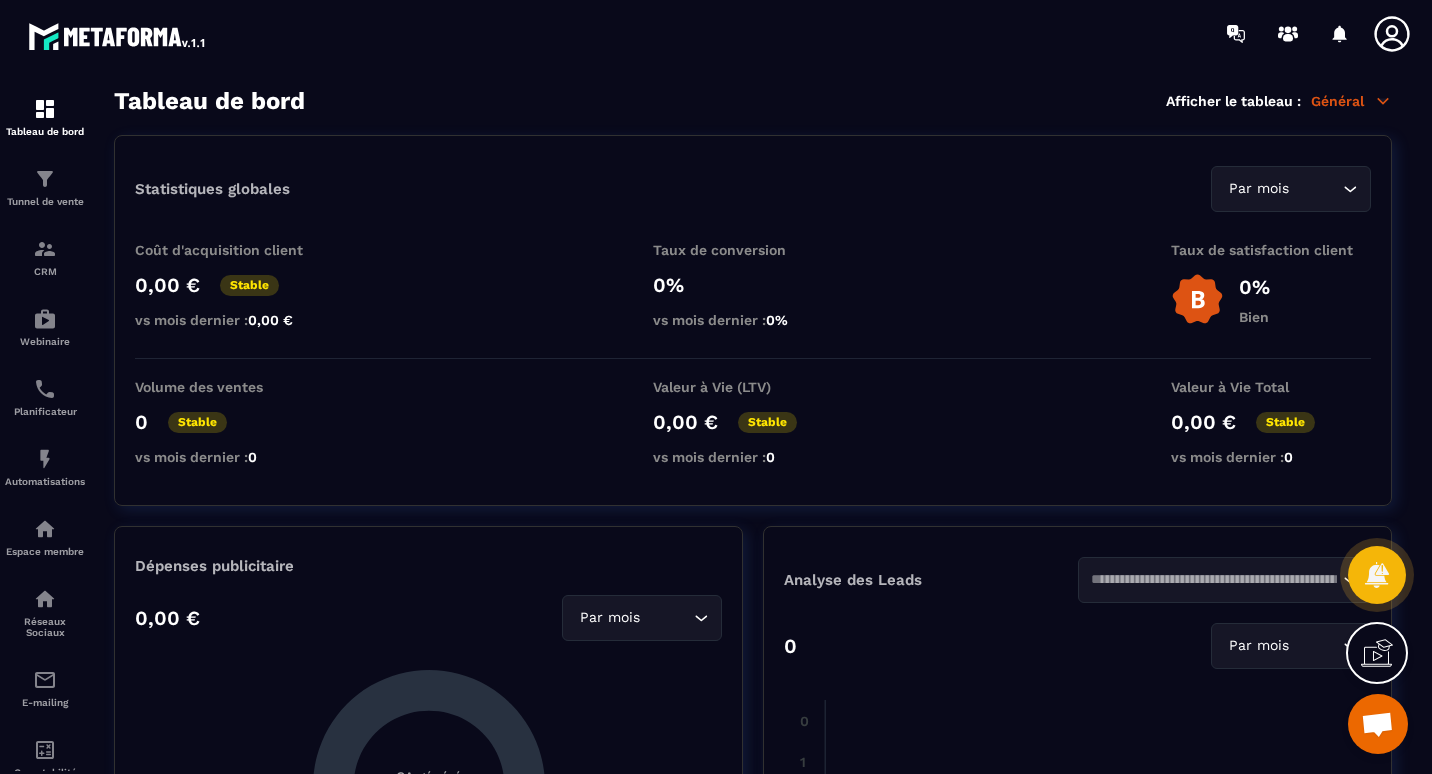 click on "Dépenses publicitaire 0,00 € Par mois Loading... CA généré 0,00 € Analyse des Leads Loading... 0 Par mois Loading... 0 0 1 1 2 2 3 3 4 4 5 5 6 6 7 7 8 8 9 9 10 10" at bounding box center (753, 763) 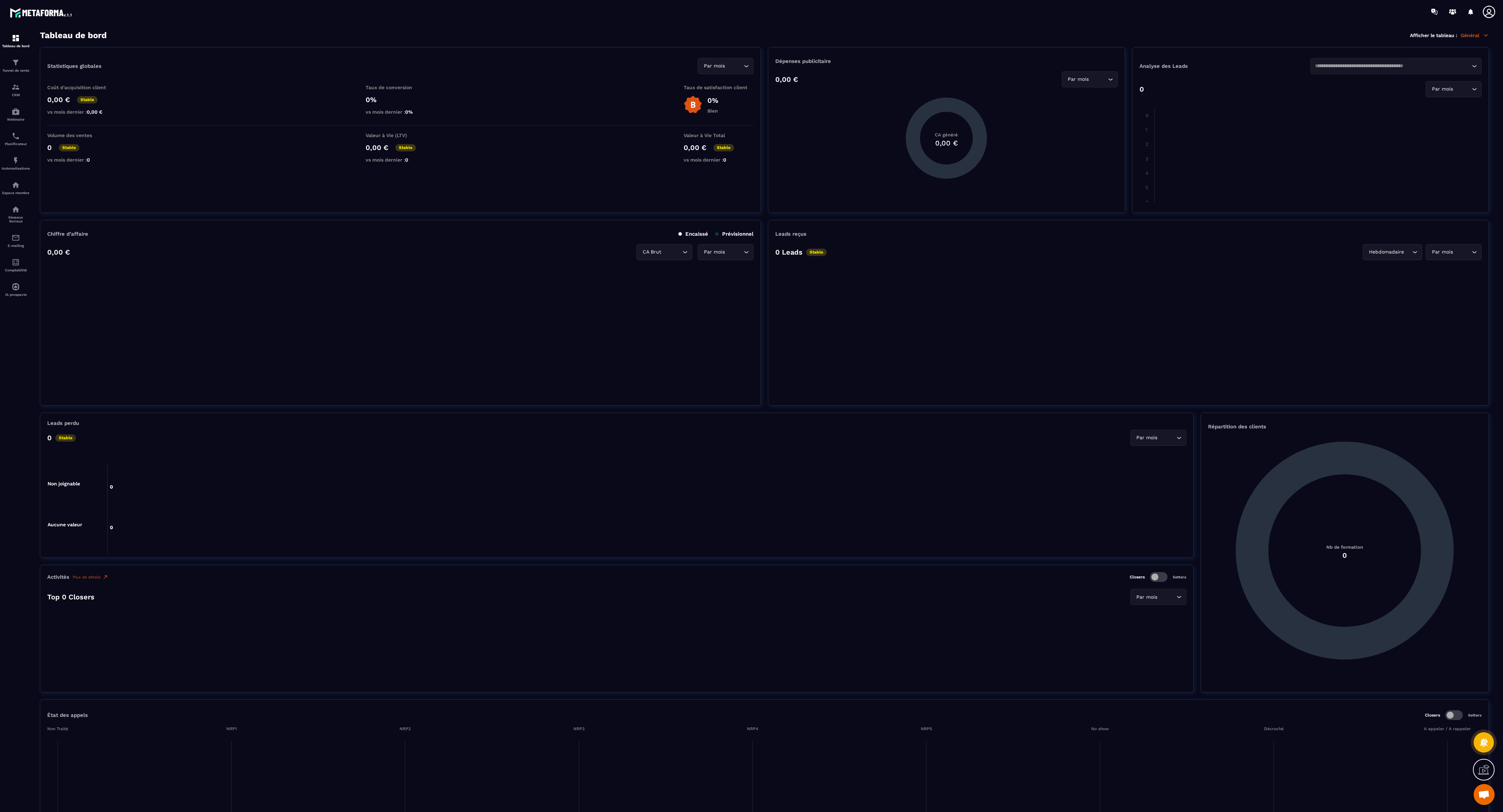 click on "Activités Plus de détails  Closers Setters  Top 0 Closers Par mois Loading..." at bounding box center (617, 628) 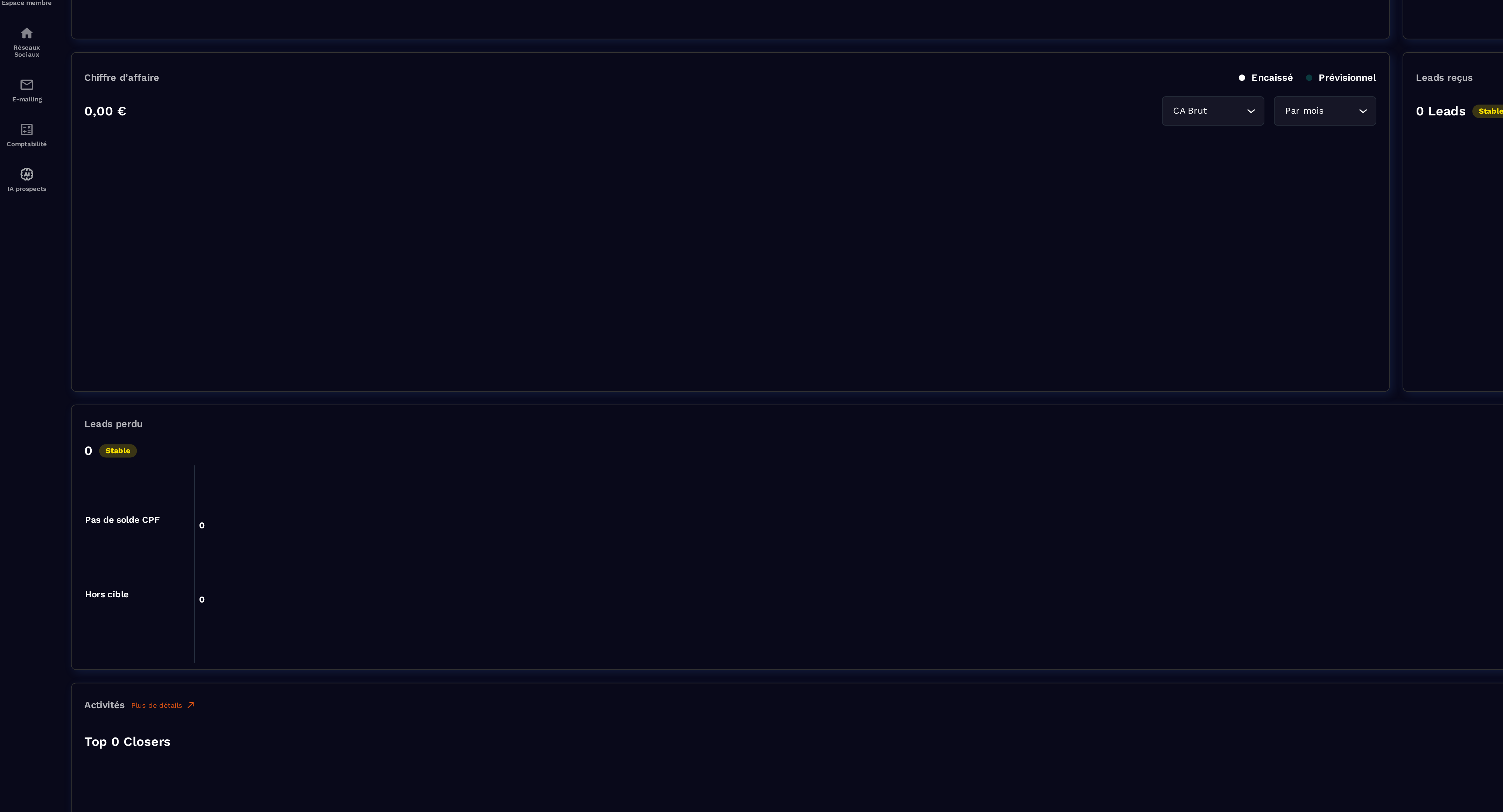 scroll, scrollTop: 93, scrollLeft: 0, axis: vertical 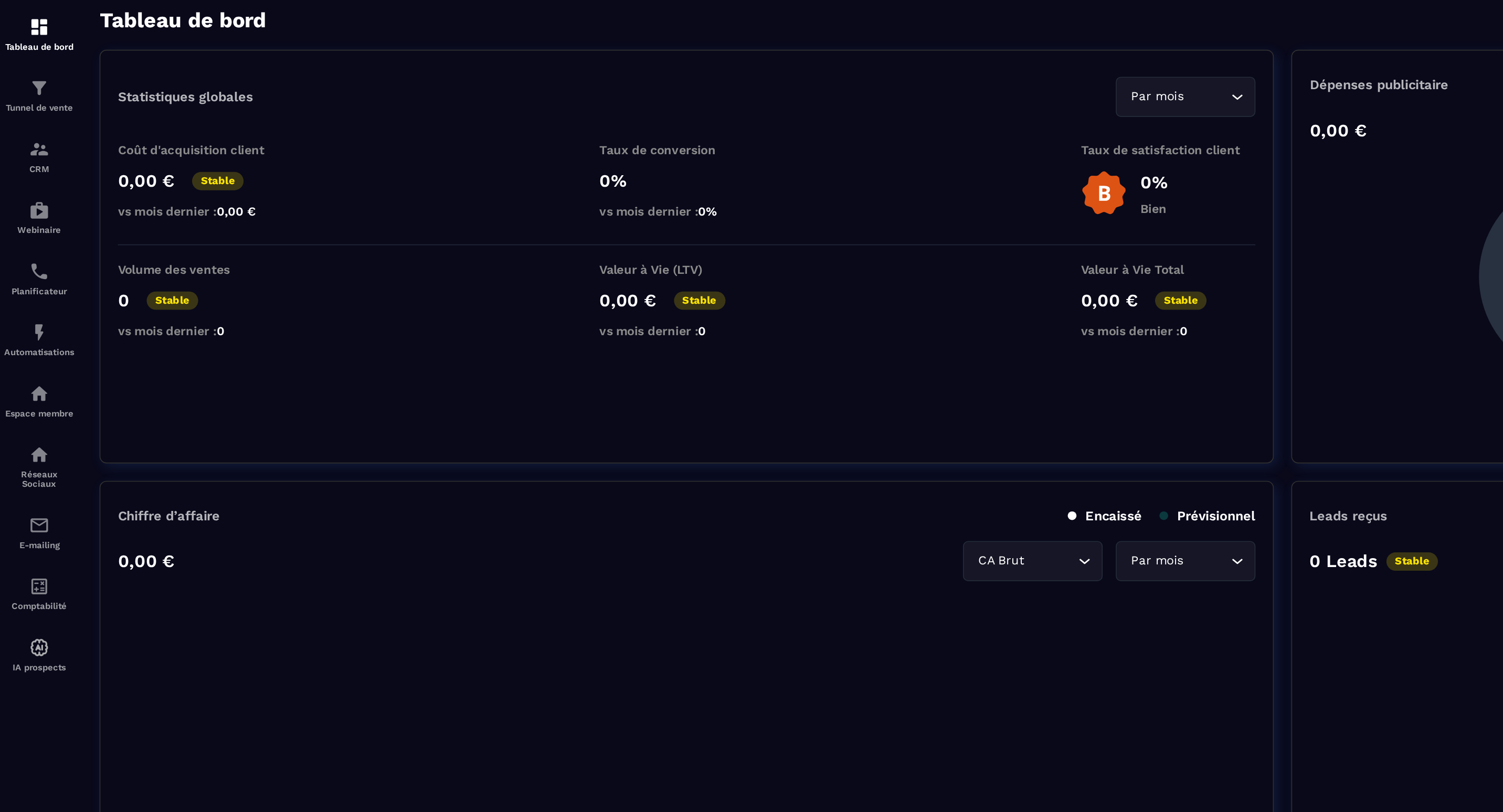 click on "Chiffre d’affaire Encaissé Prévisionnel 0,00 € CA Brut Loading... Par mois Loading..." at bounding box center (412, 469) 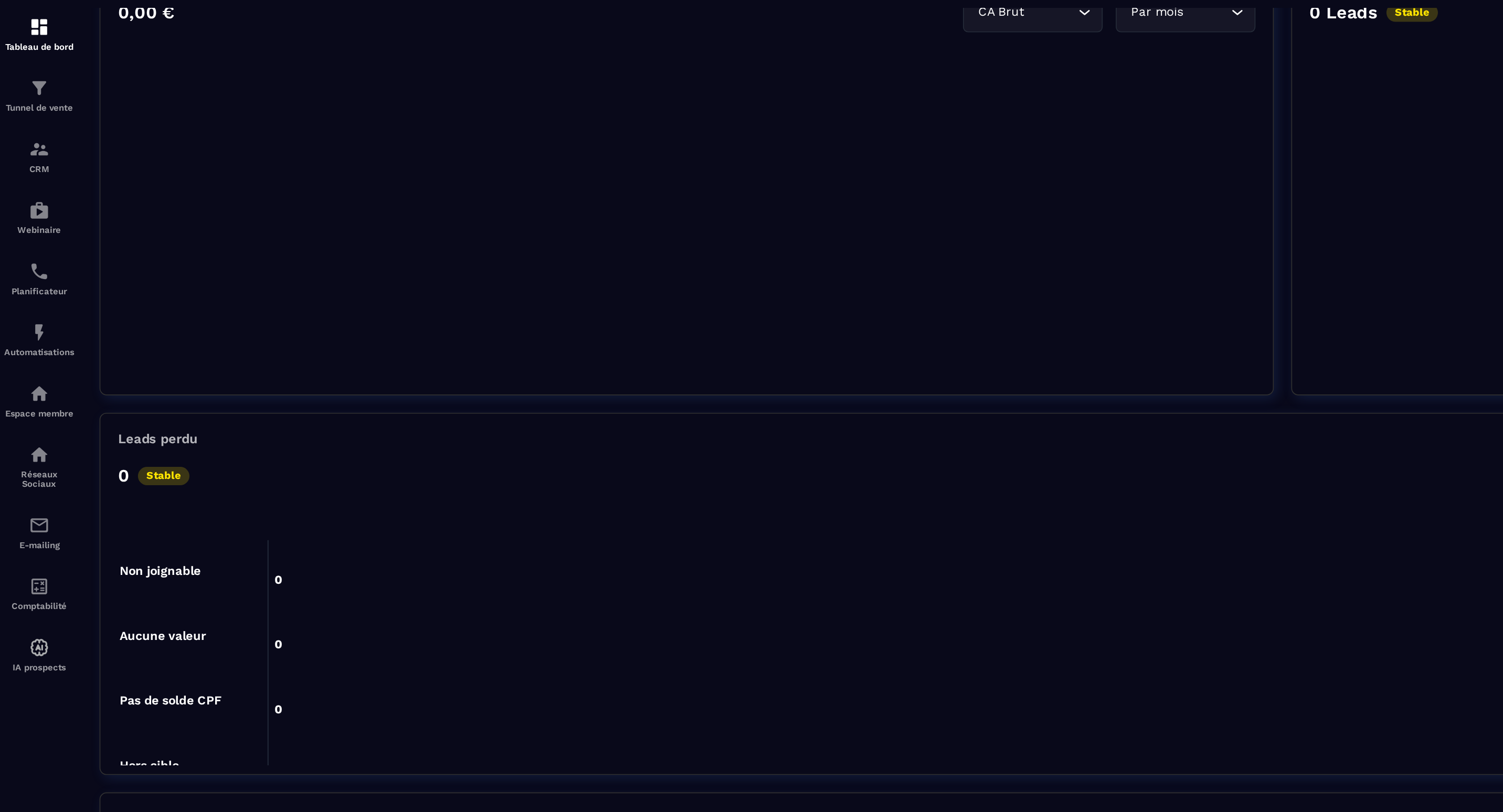 scroll, scrollTop: 332, scrollLeft: 0, axis: vertical 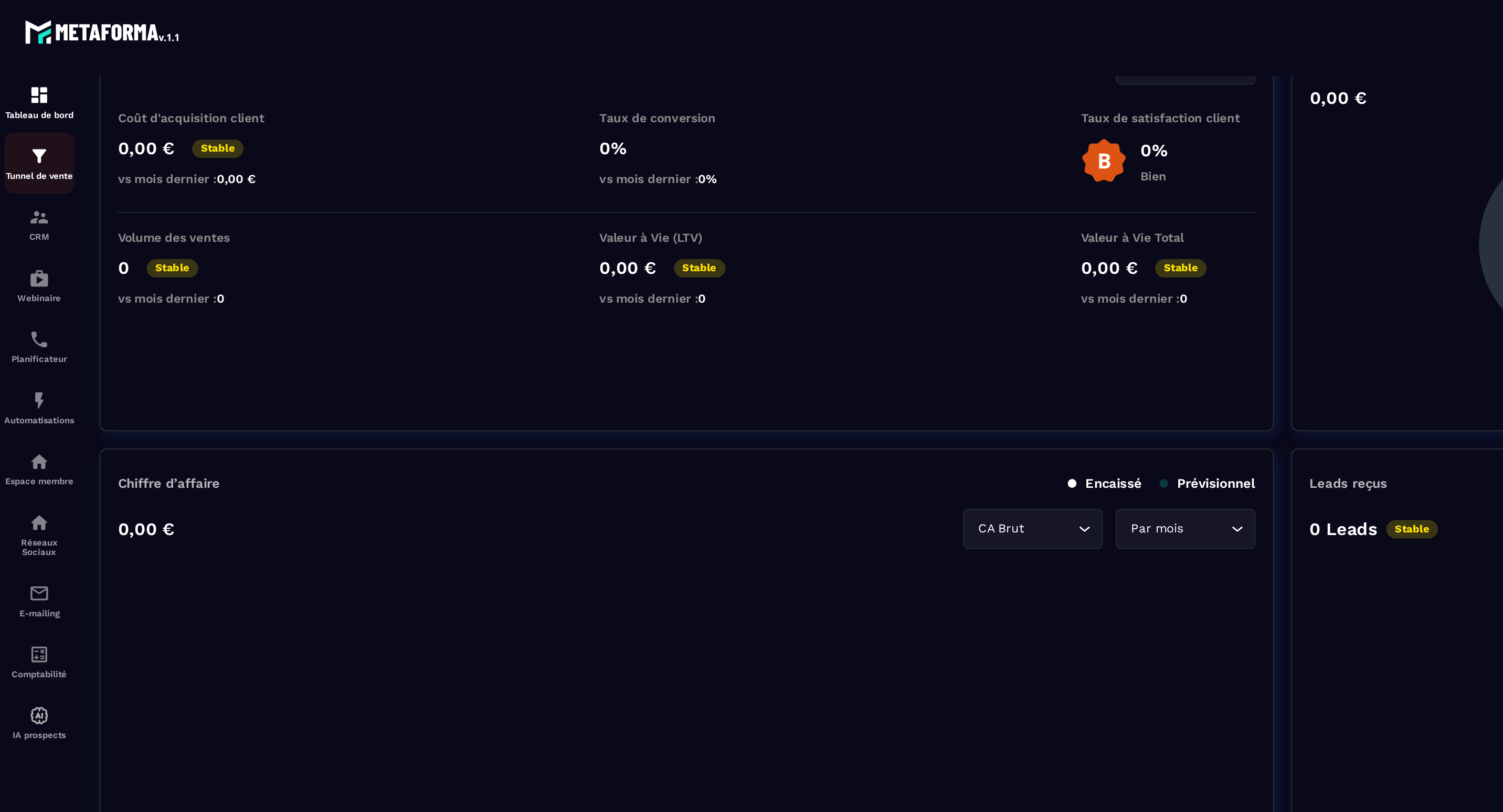 click at bounding box center [24, 94] 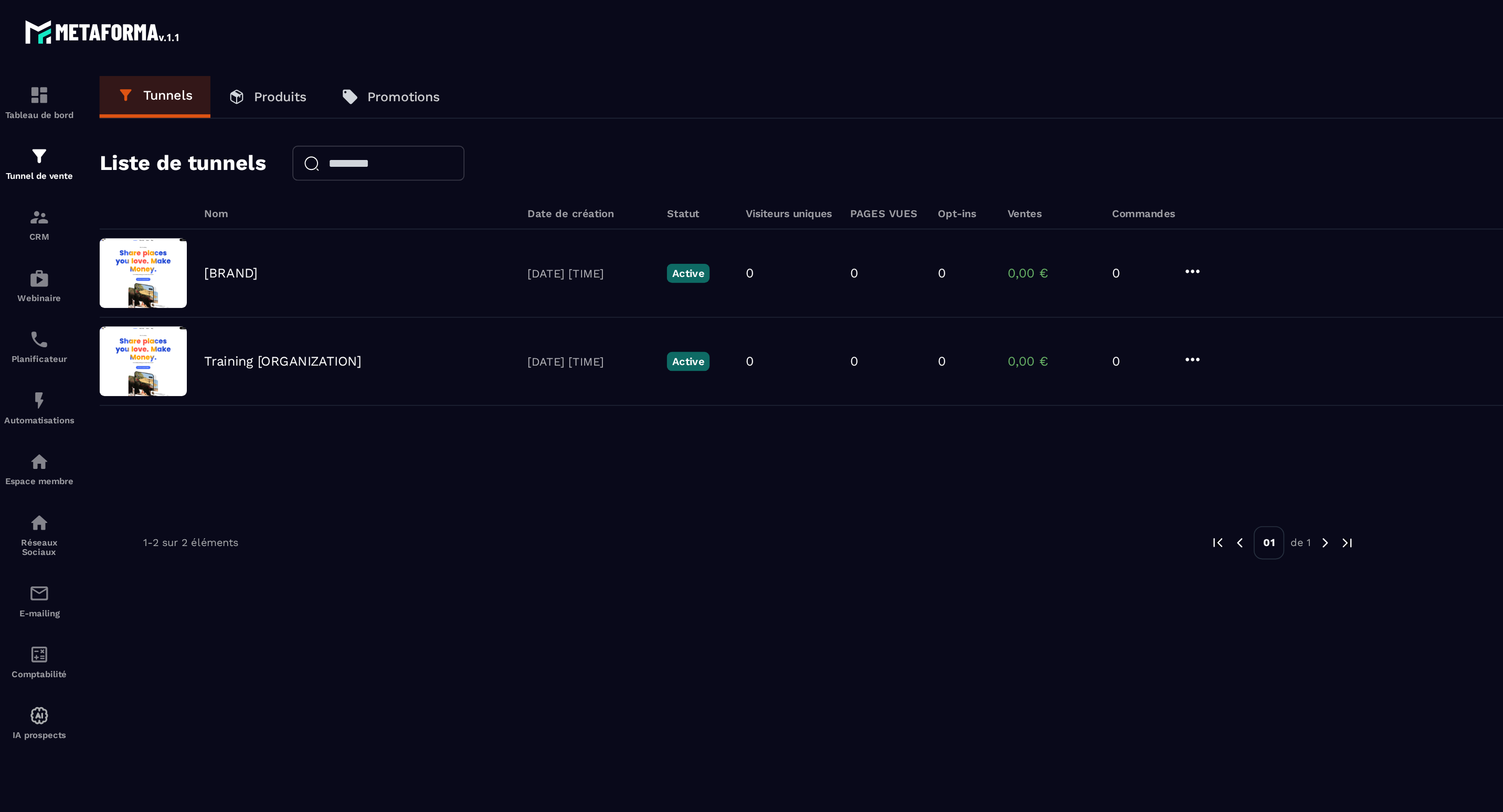 click on "Produits" at bounding box center [168, 58] 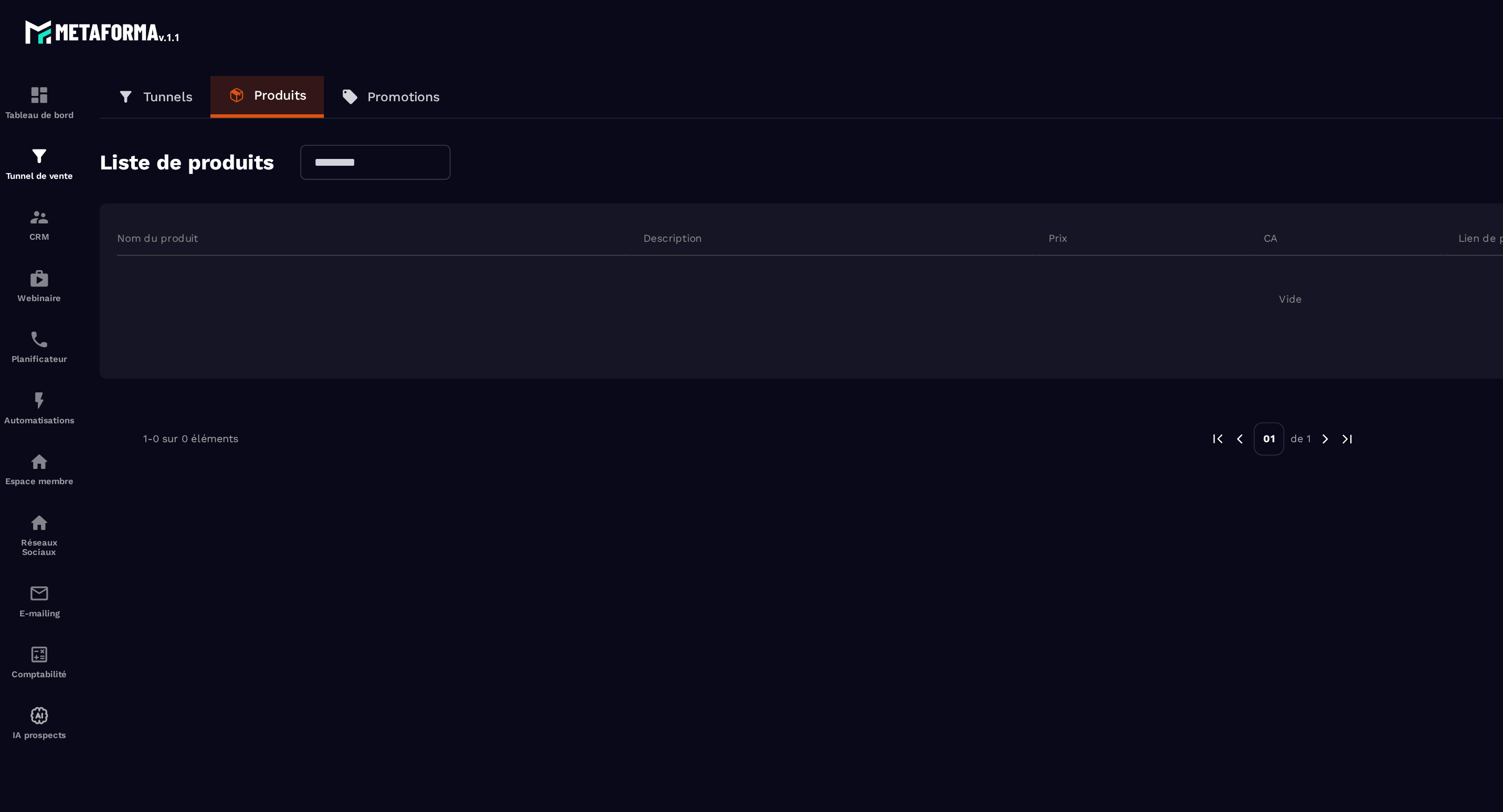 click on "Promotions" at bounding box center [242, 58] 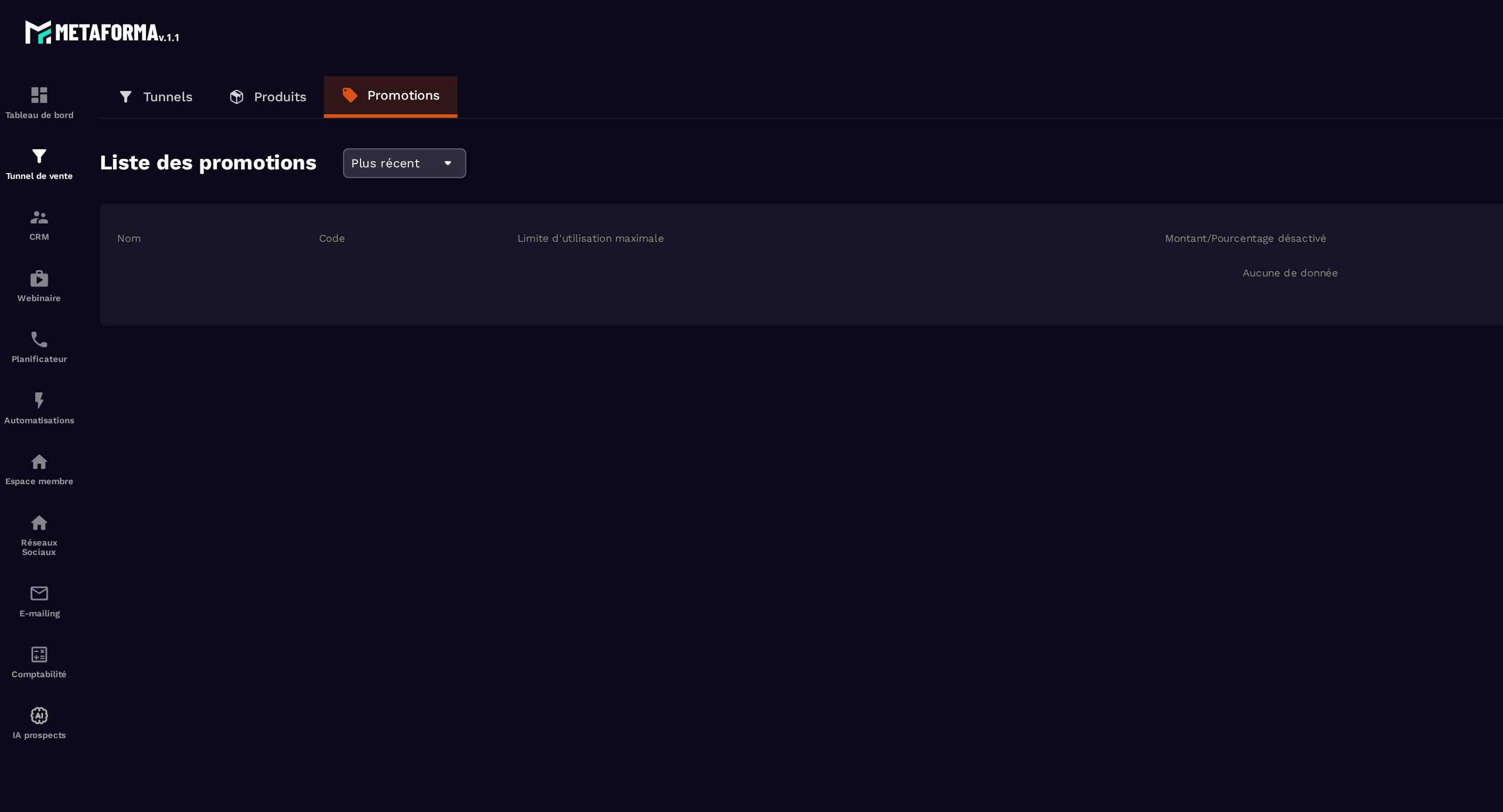 click on "Plus récent" at bounding box center (243, 98) 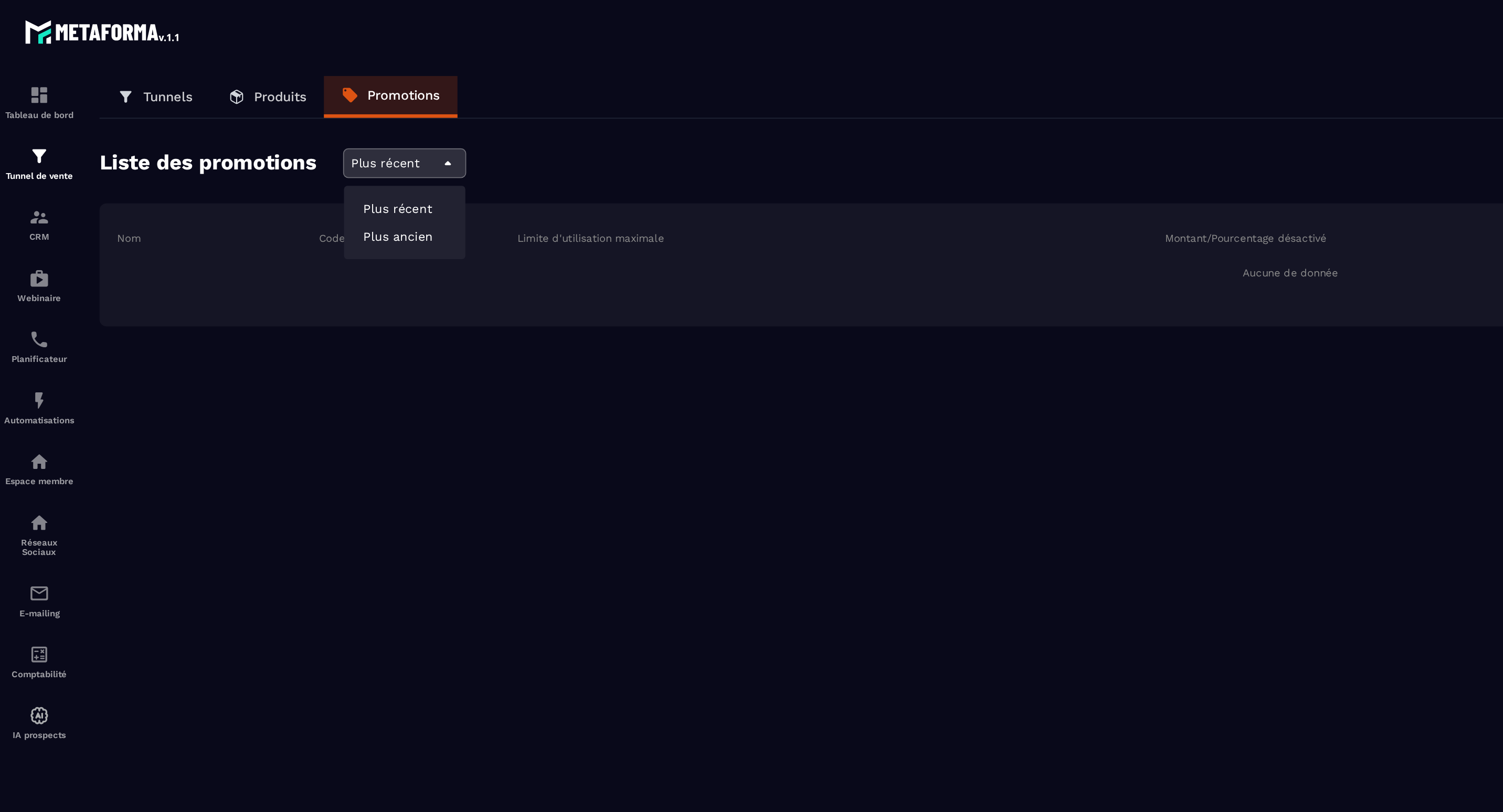 click on "Tableau de bord Tunnel de vente CRM Webinaire Planificateur Automatisations Espace membre Réseaux Sociaux E-mailing Comptabilité  IA prospects Tunnels Produits Promotions Liste des promotions Plus récent Plus récent Plus ancien Créer un promotion Nom Code Limite d'utilisation maximale Montant/Pourcentage désactivé Date d'expiration Aucune de donnée" at bounding box center (752, 426) 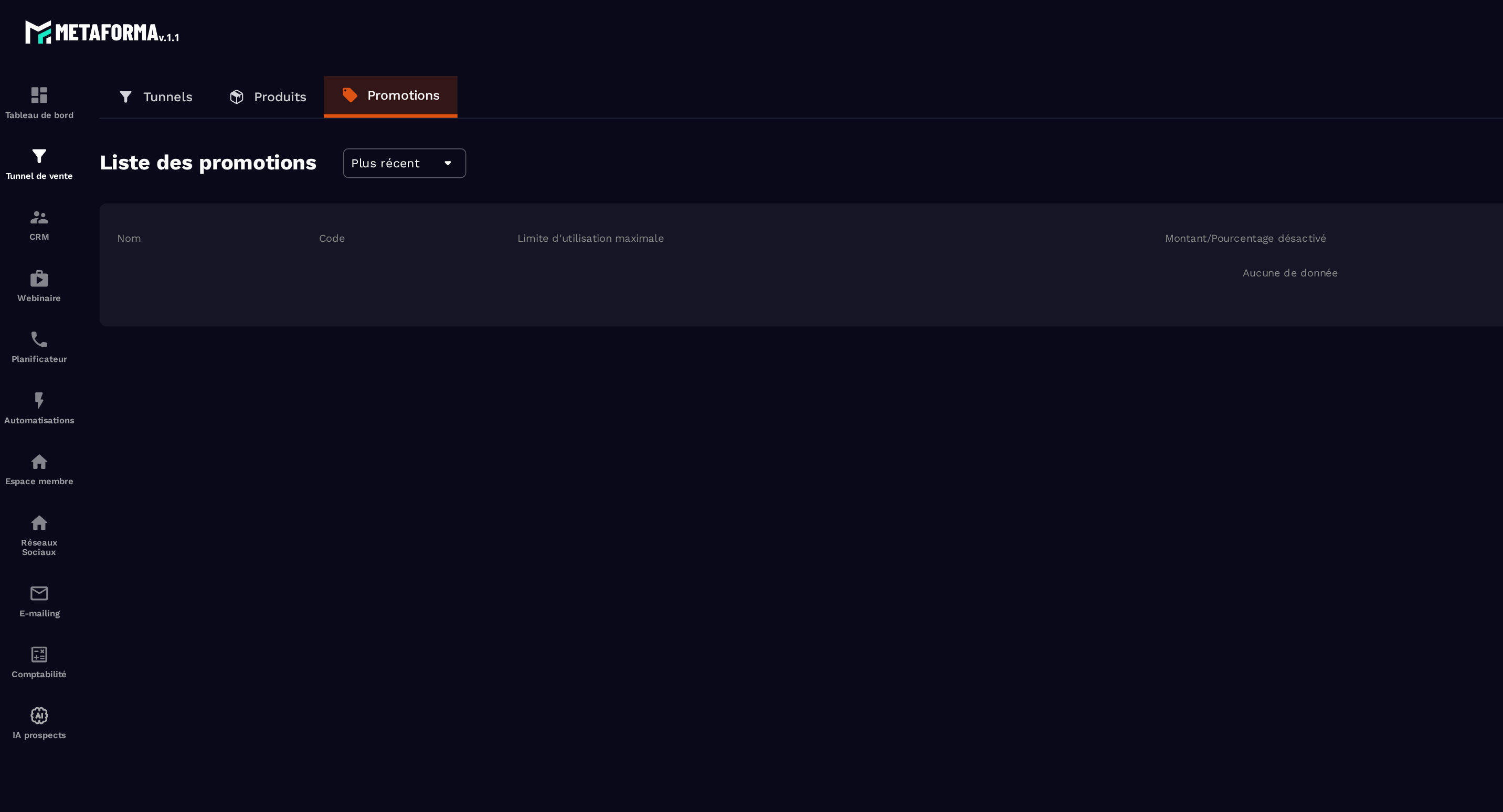 click on "Tunnels" at bounding box center (101, 58) 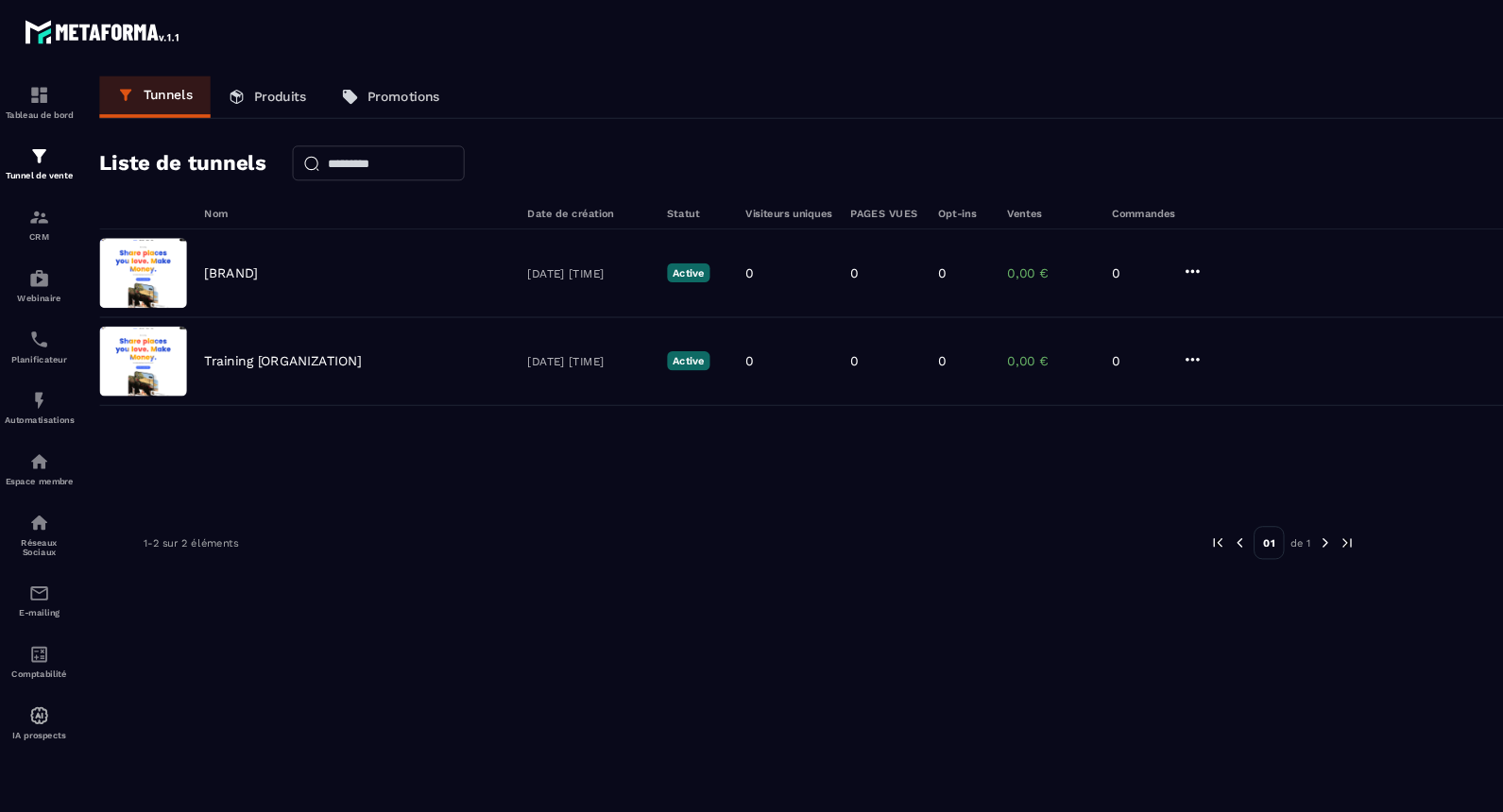 scroll, scrollTop: 8, scrollLeft: 0, axis: vertical 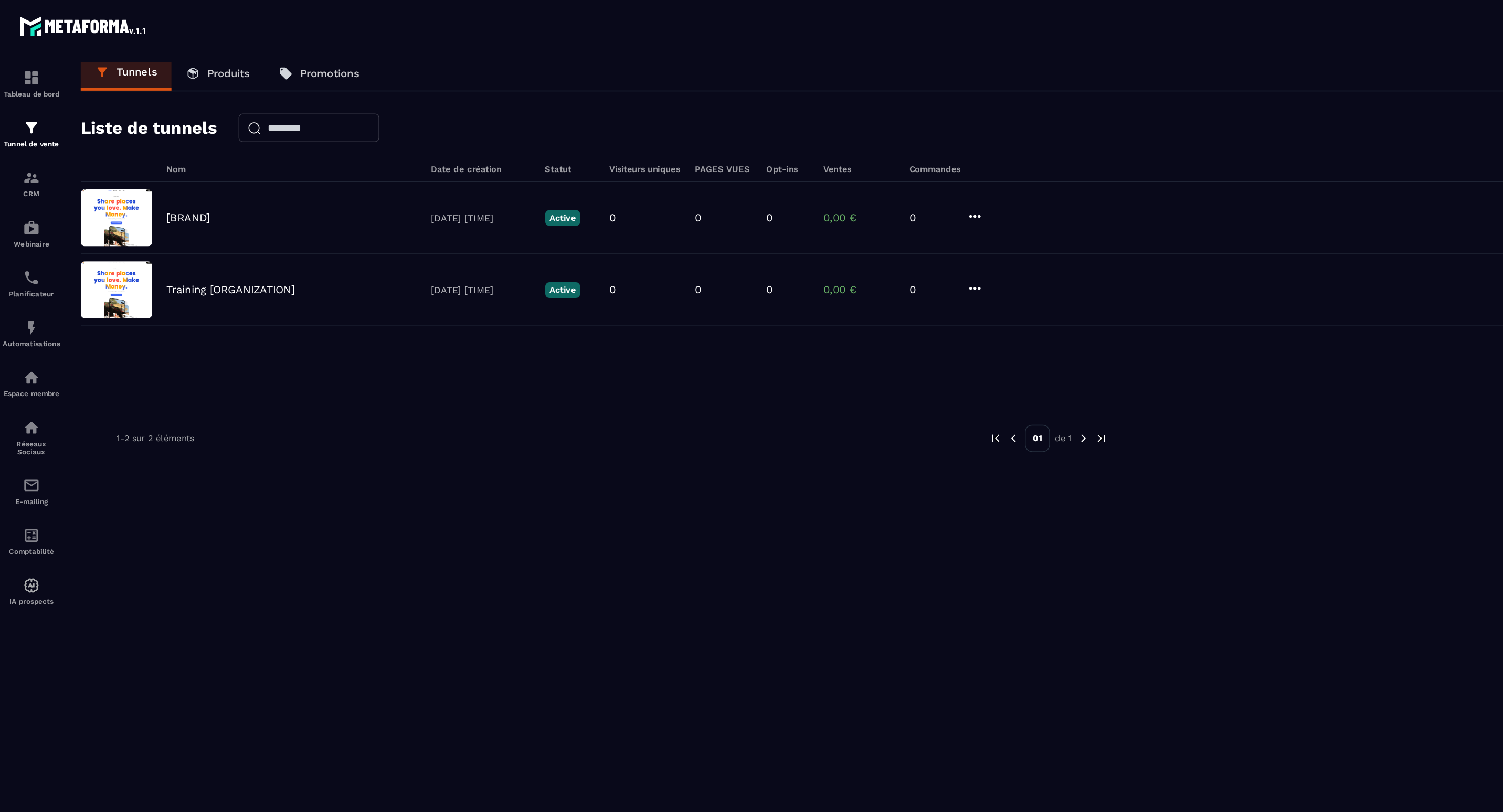click at bounding box center (62, 19) 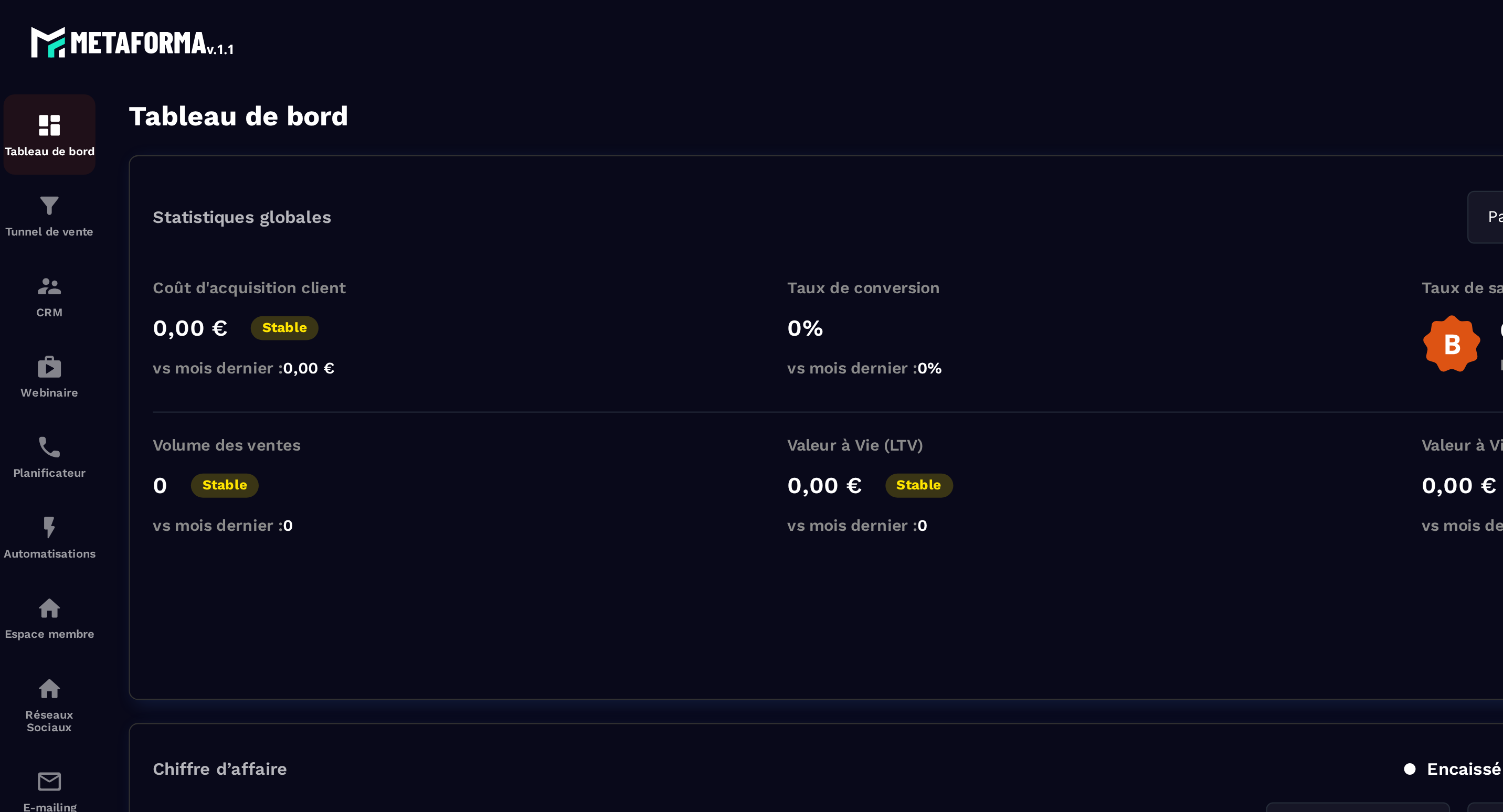 click on "Tableau de bord" at bounding box center [24, 61] 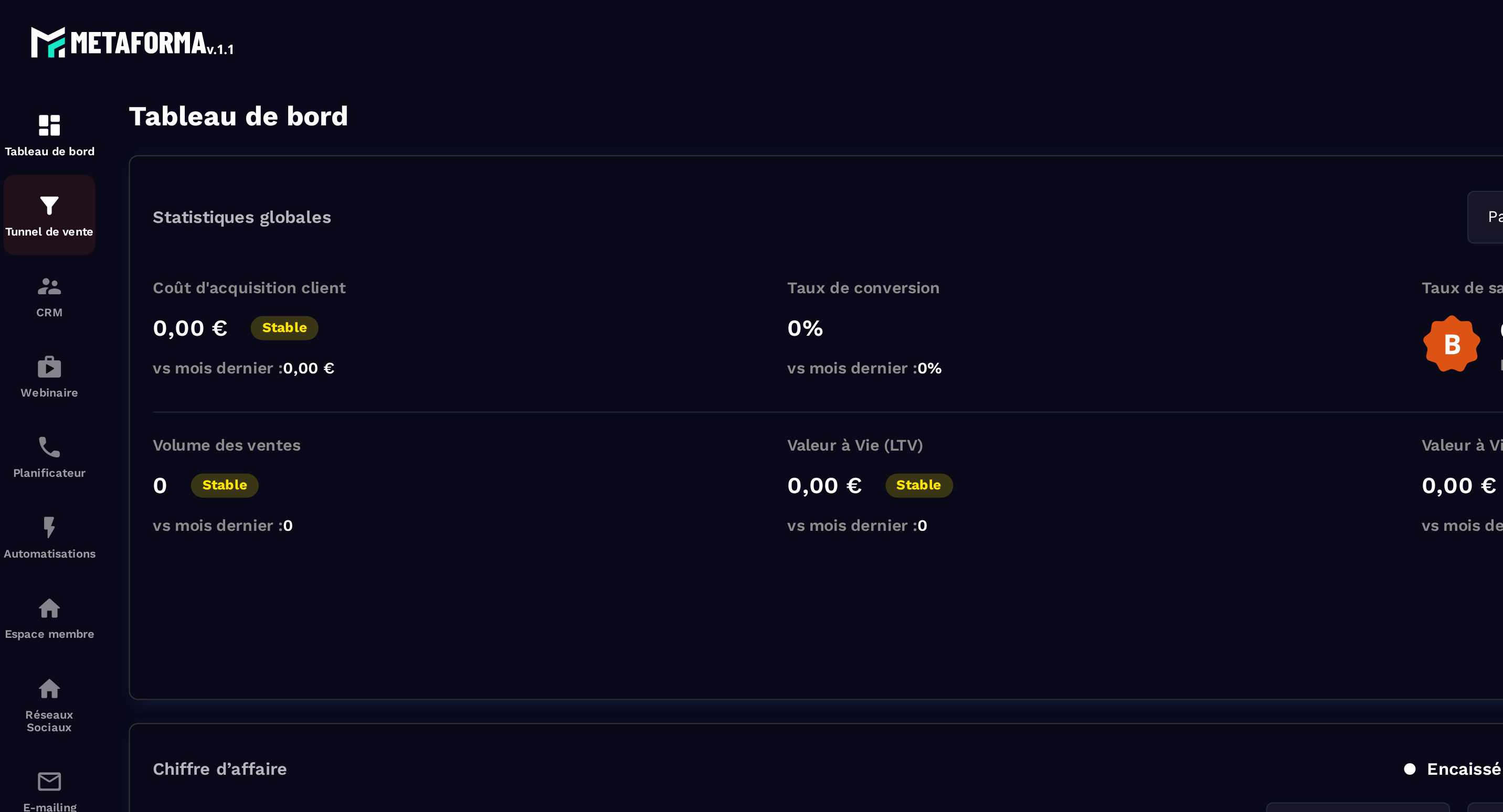 click at bounding box center (24, 94) 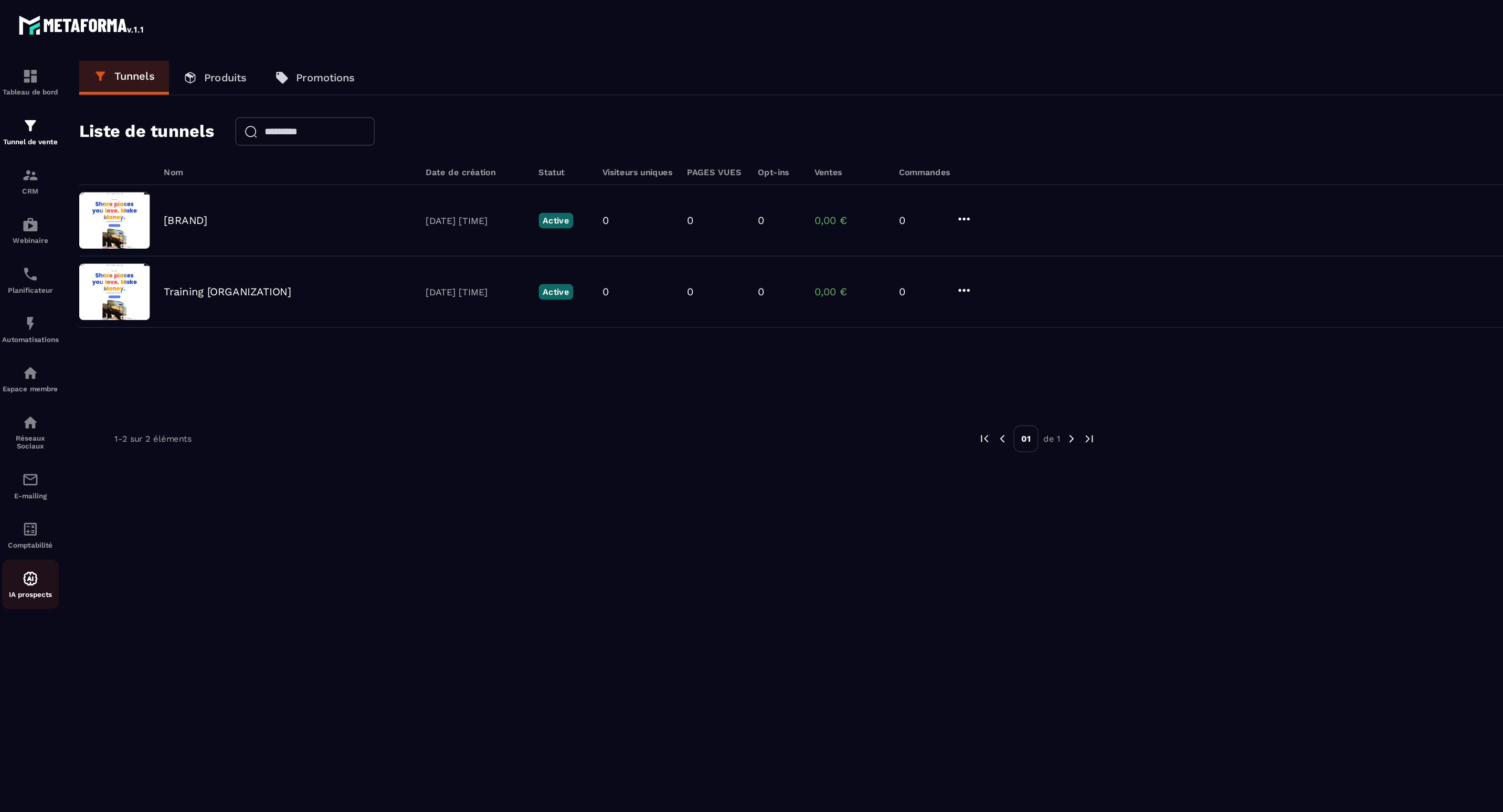 click at bounding box center [24, 430] 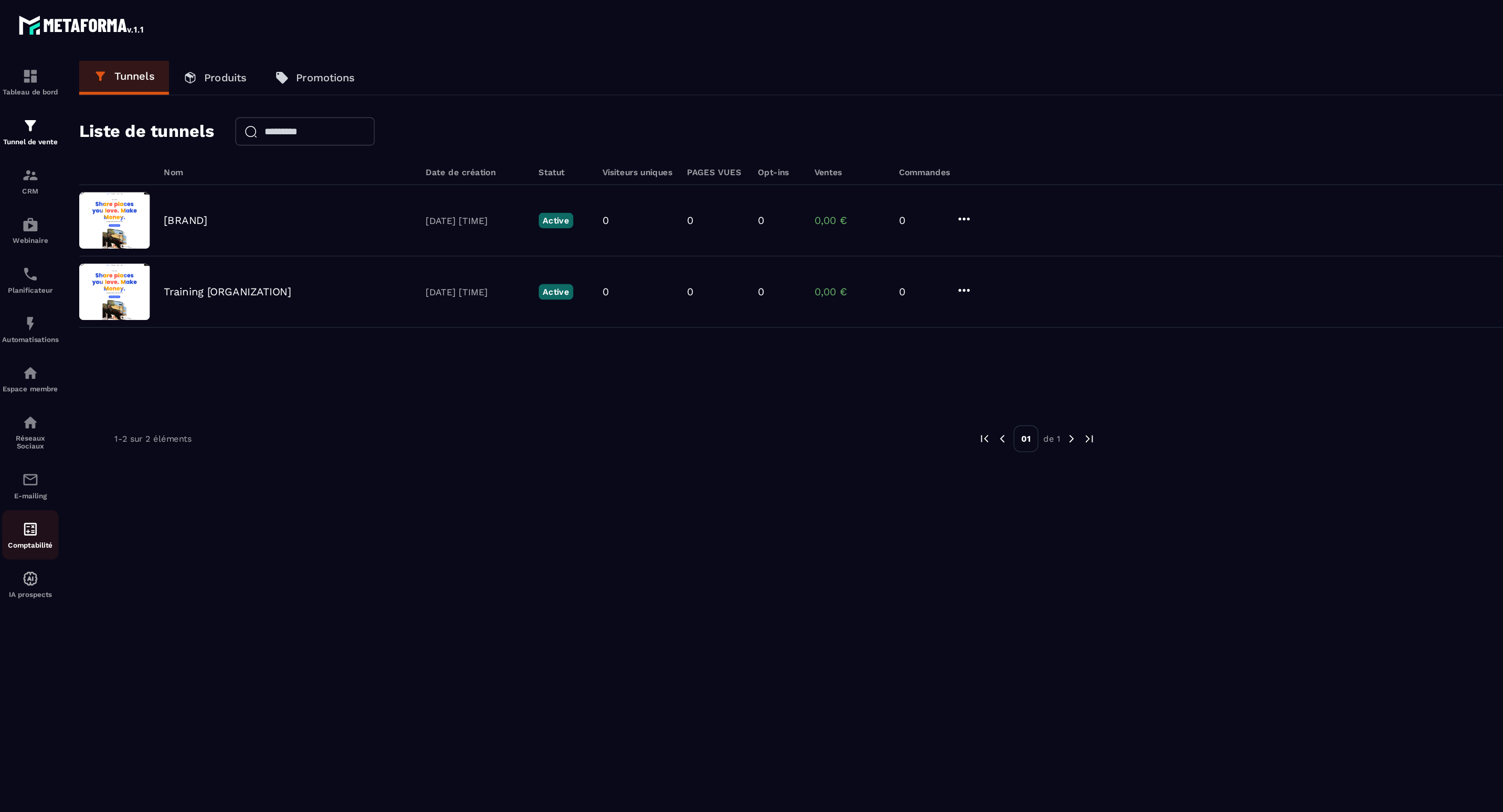 click at bounding box center (24, 393) 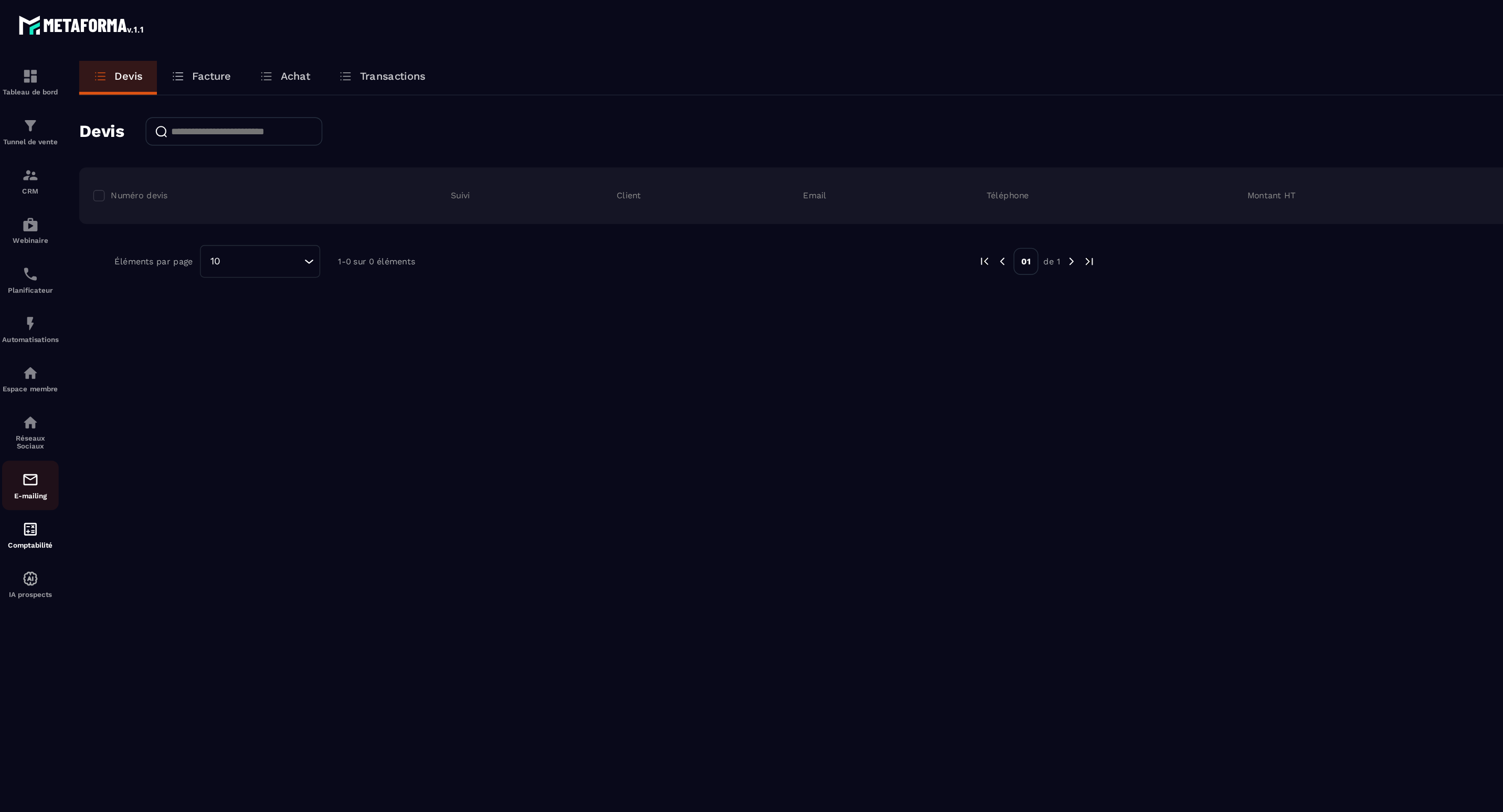 click on "E-mailing" 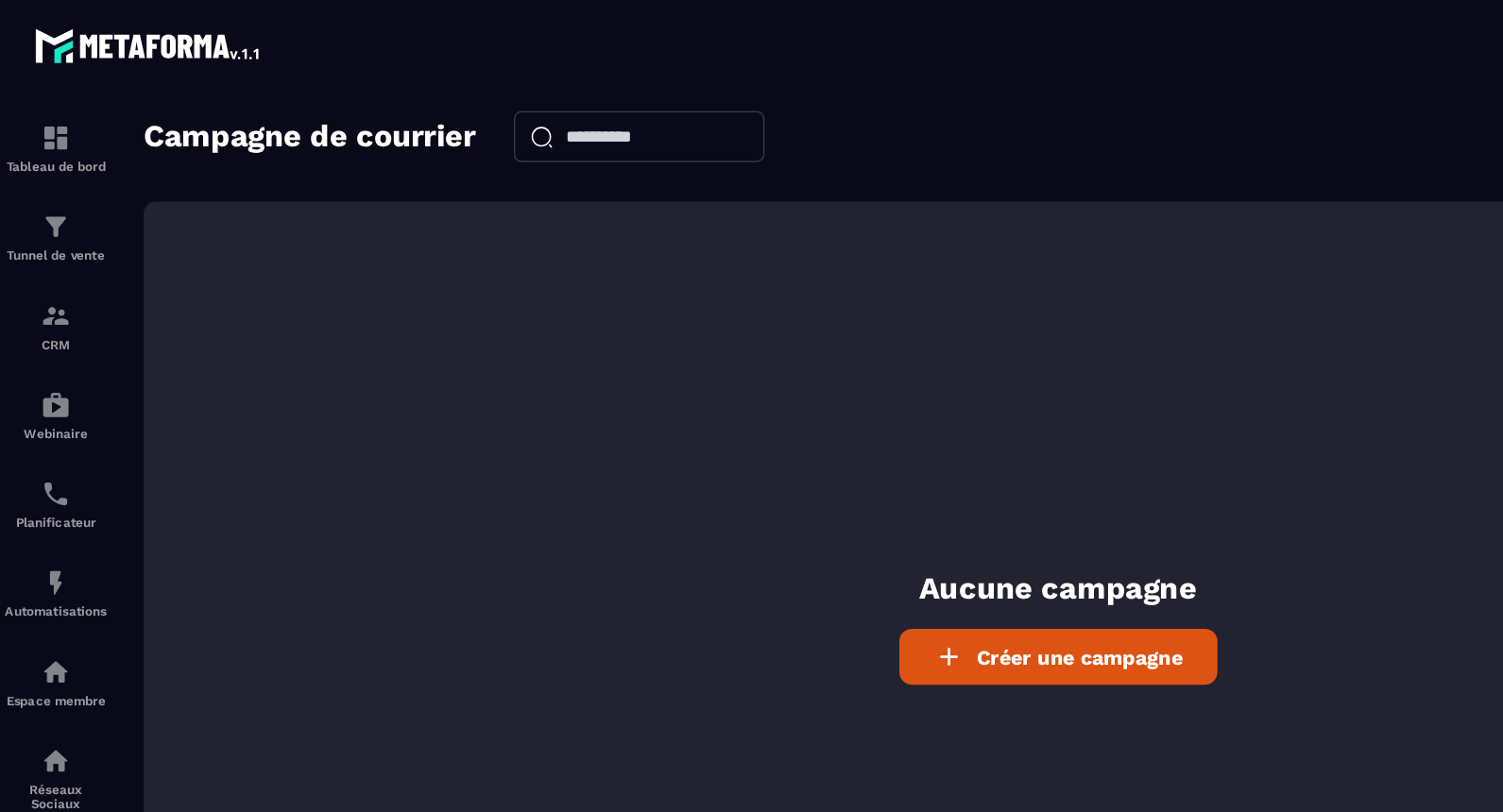 click on "Aucune campagne Créer une campagne" at bounding box center (786, 489) 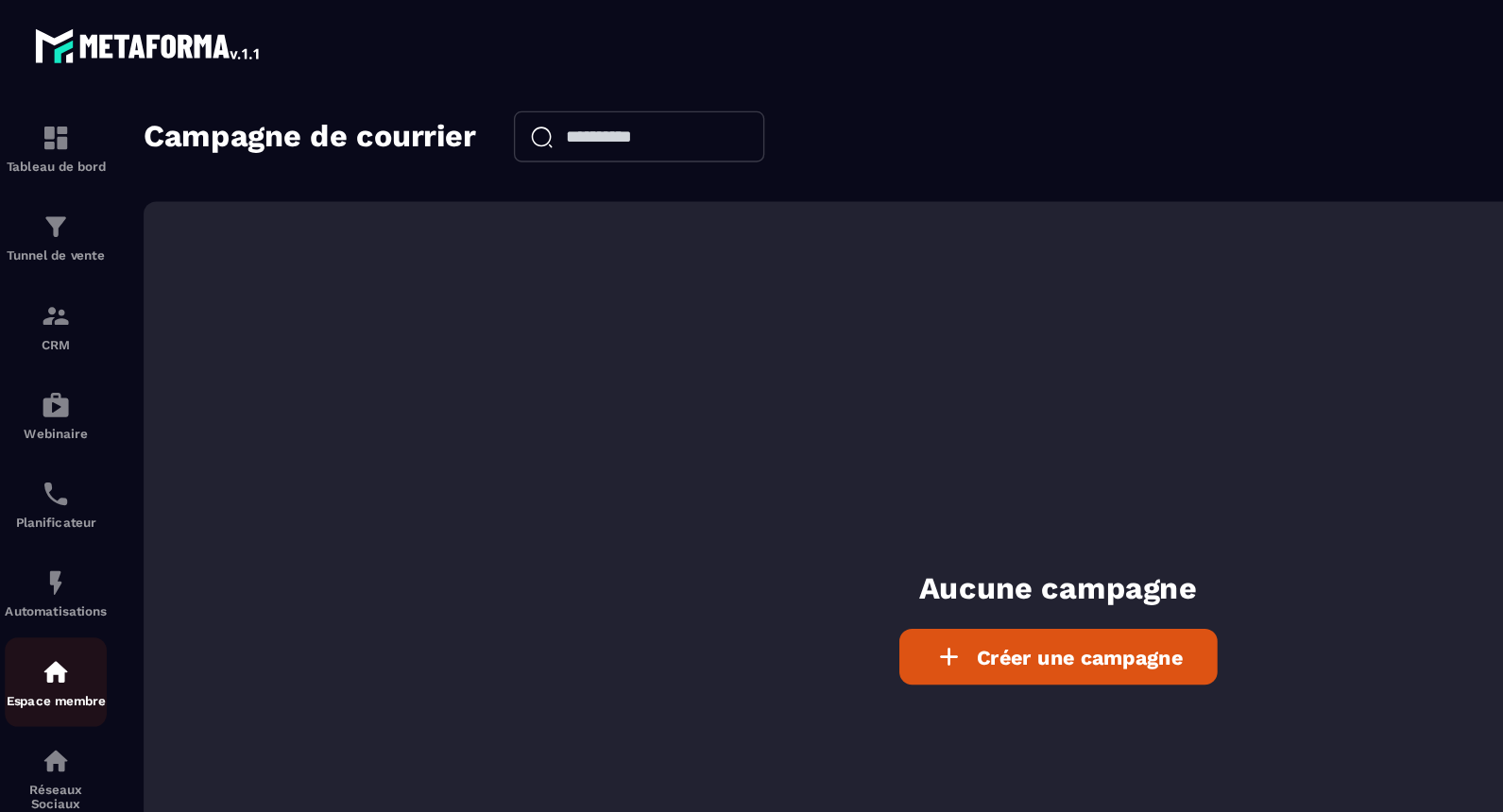 click on "Espace membre" at bounding box center [43, 520] 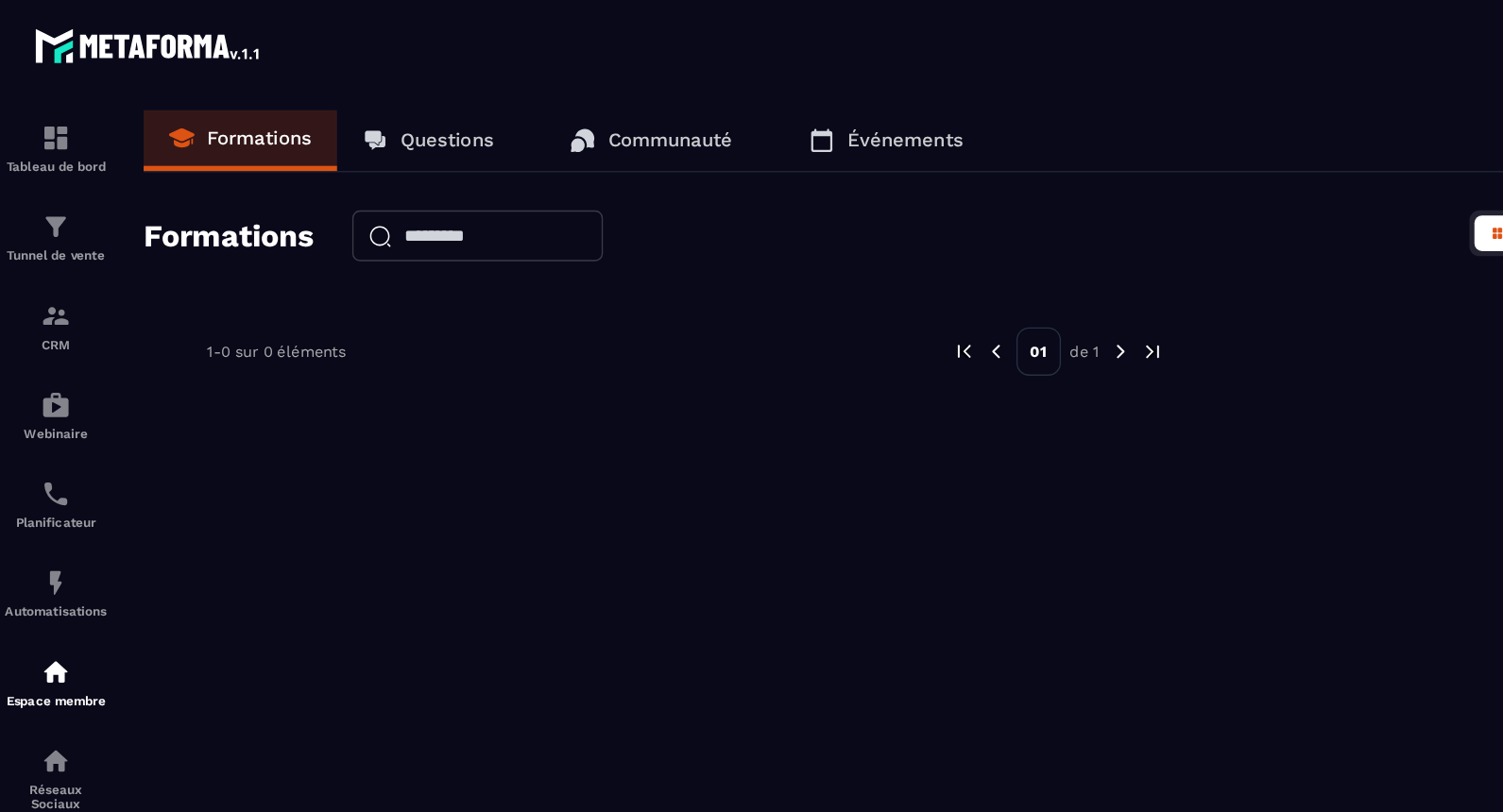 click at bounding box center [355, 176] 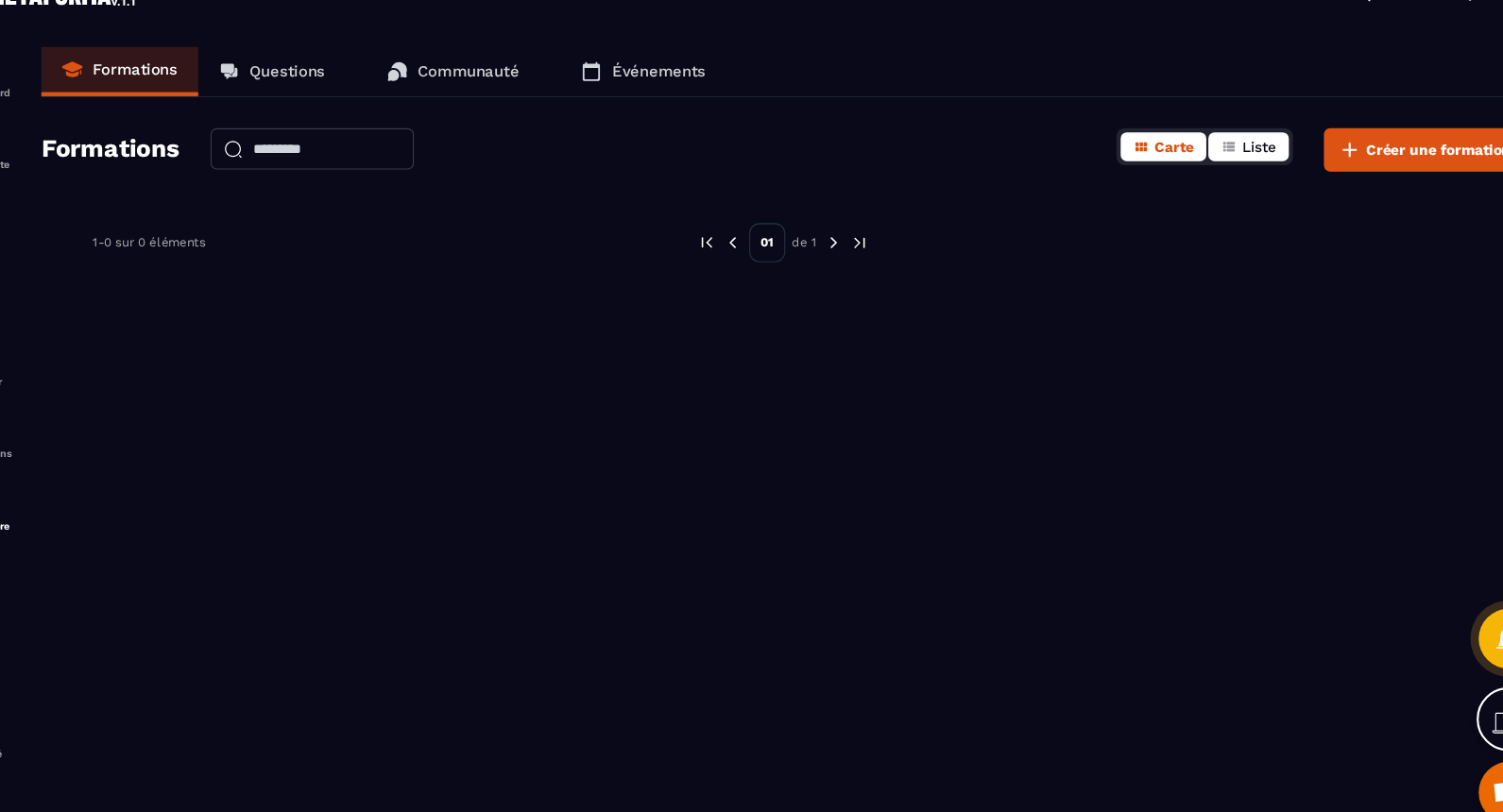 click on "Liste" at bounding box center (1213, 174) 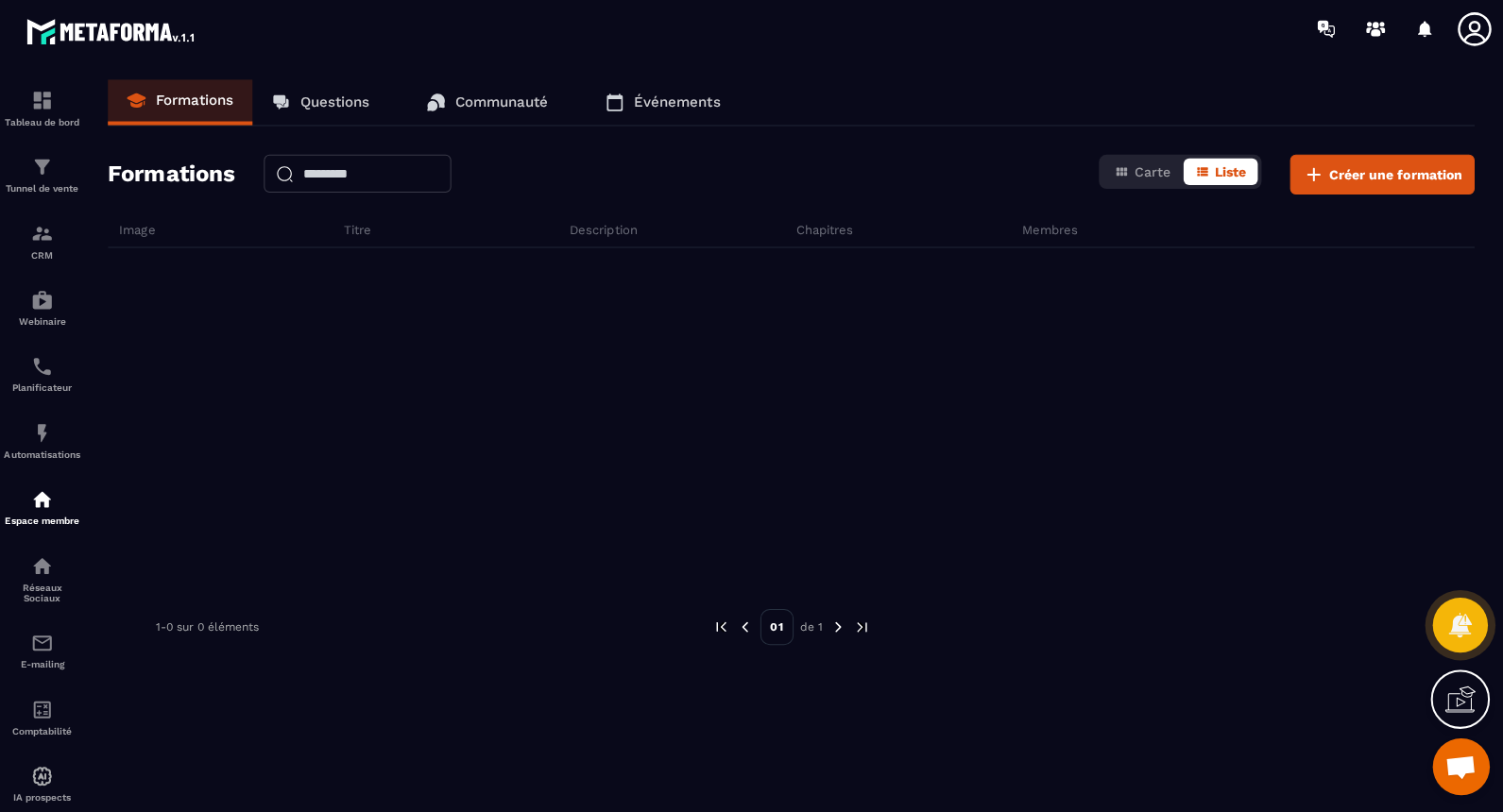click 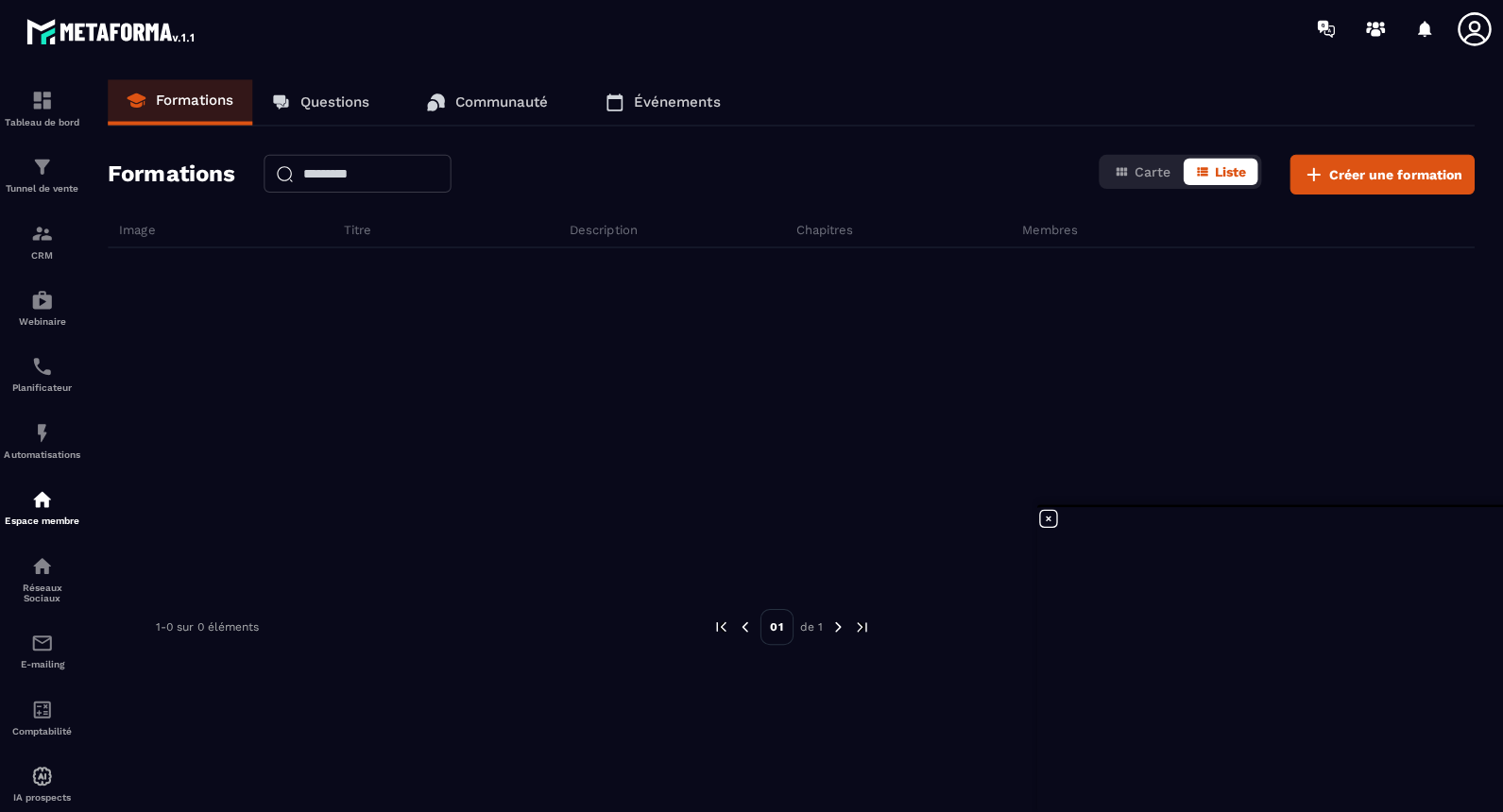 click at bounding box center (786, 391) 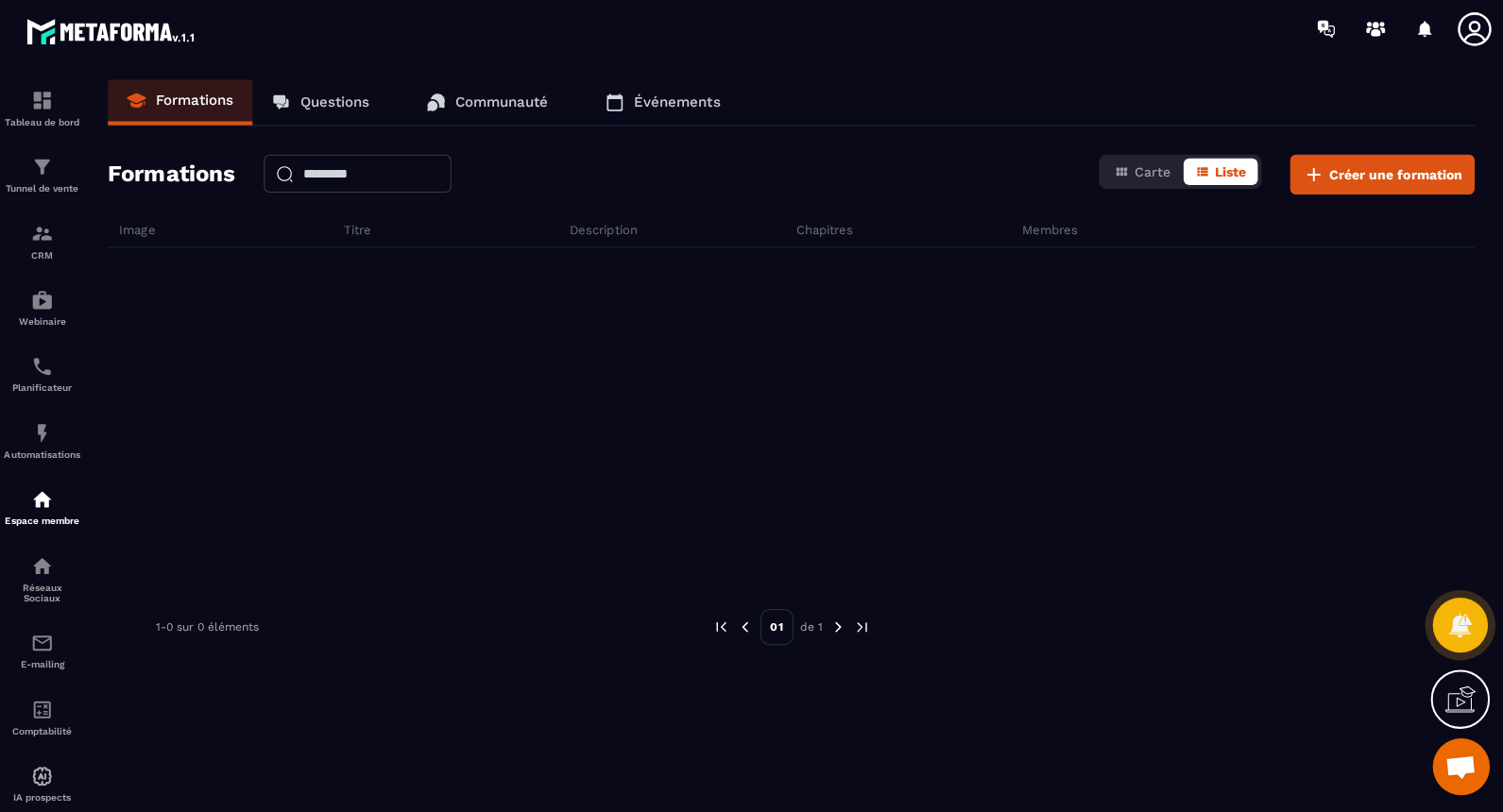 click 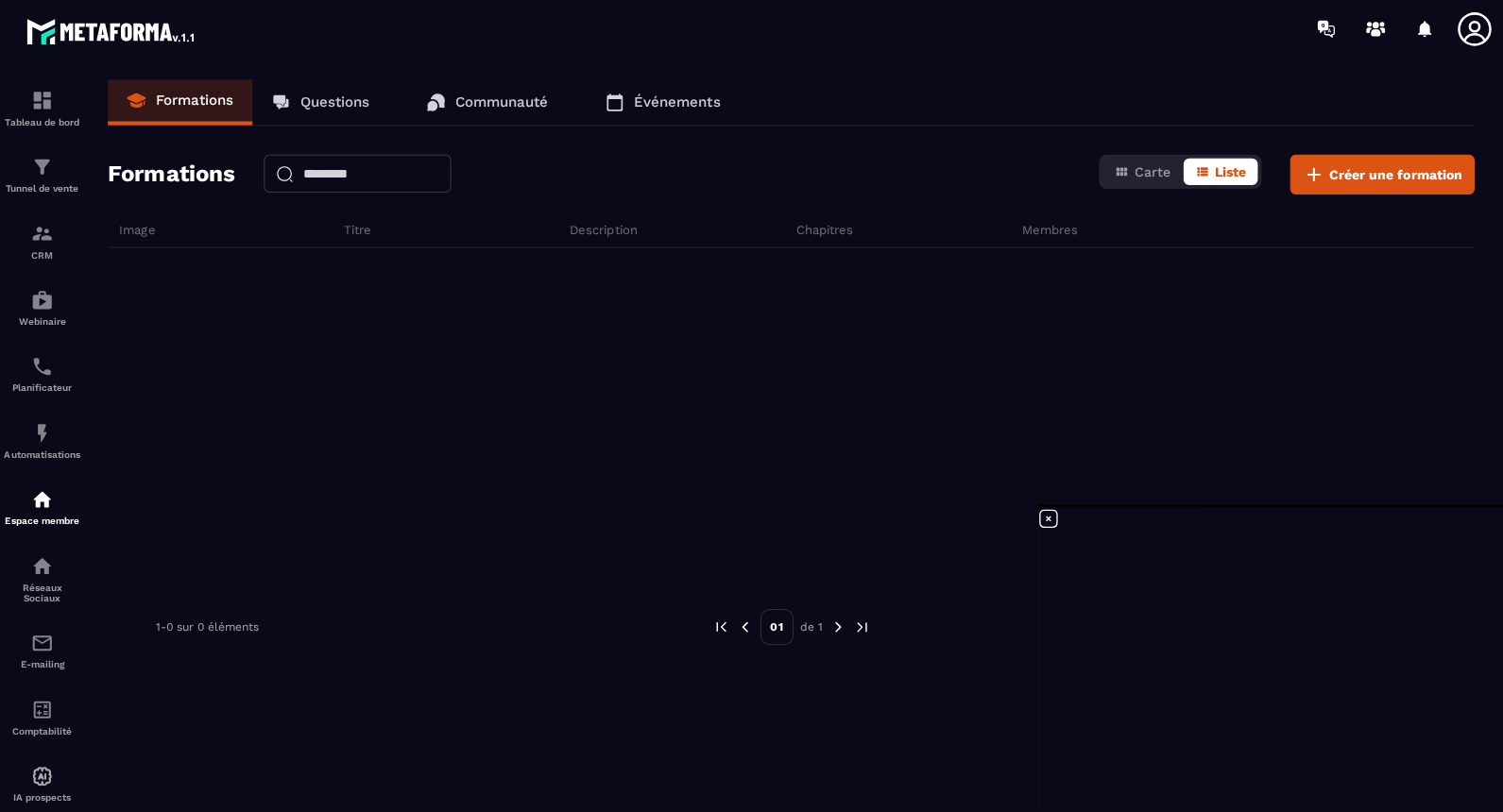 click 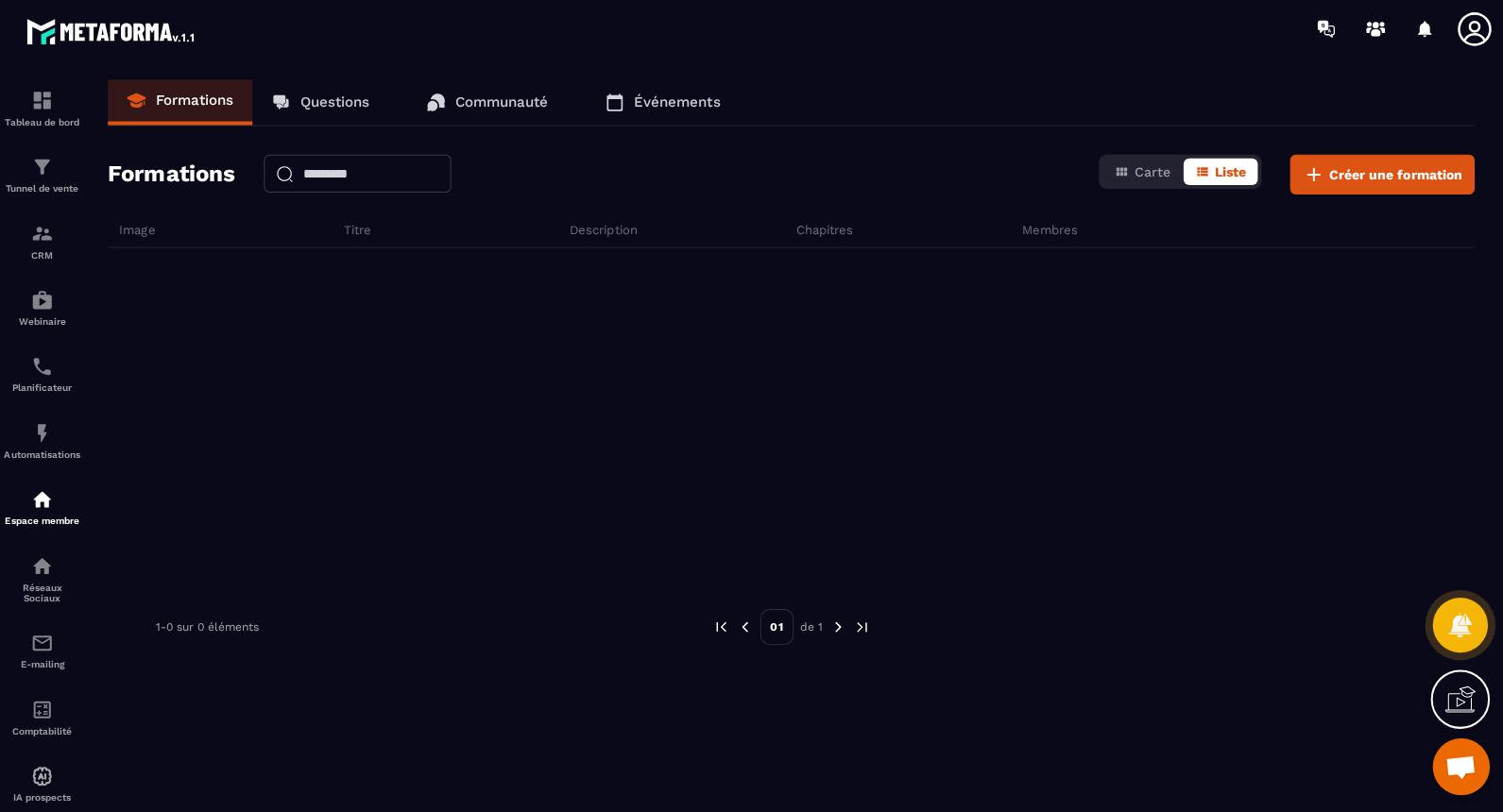 click 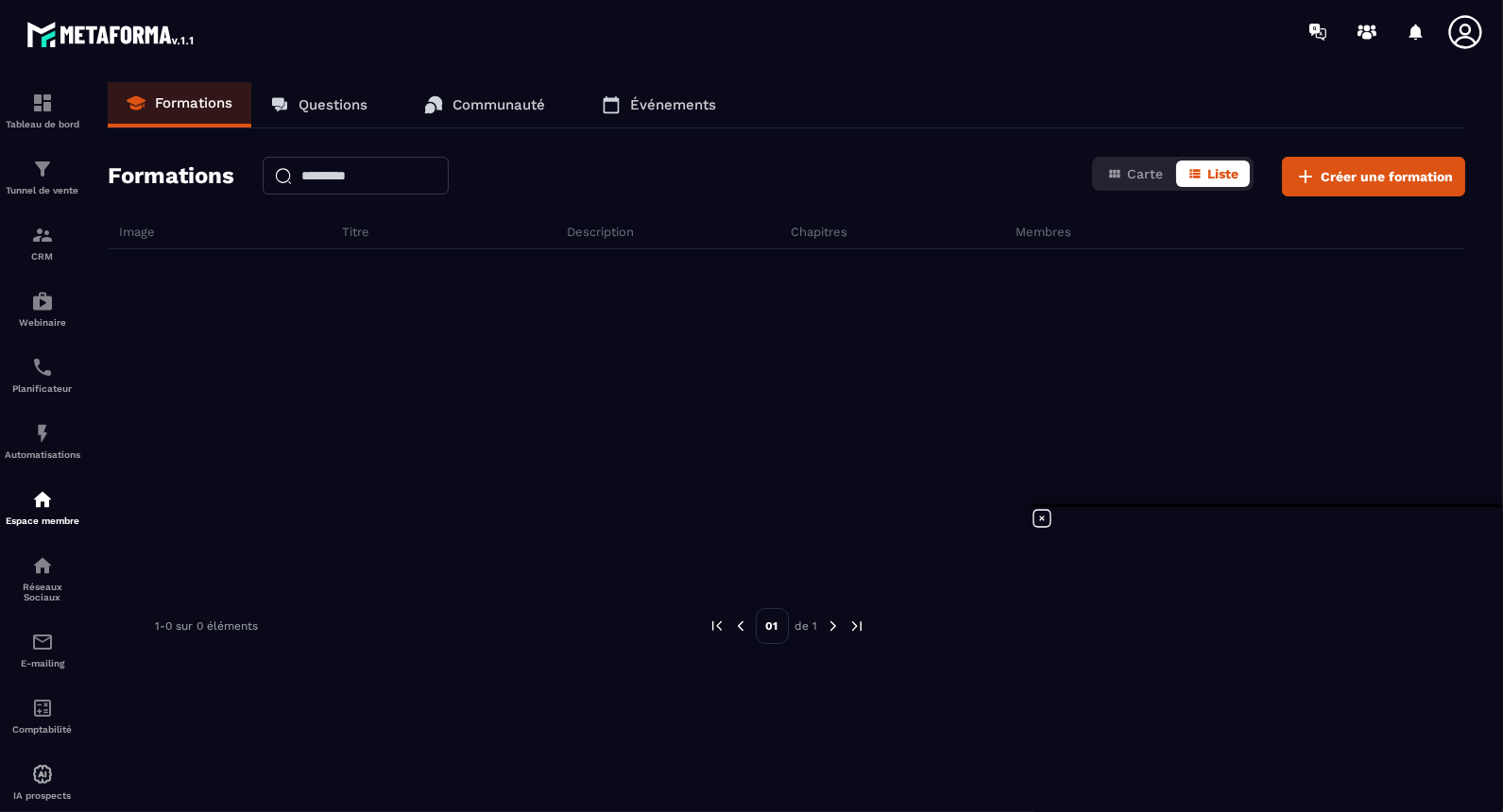 click 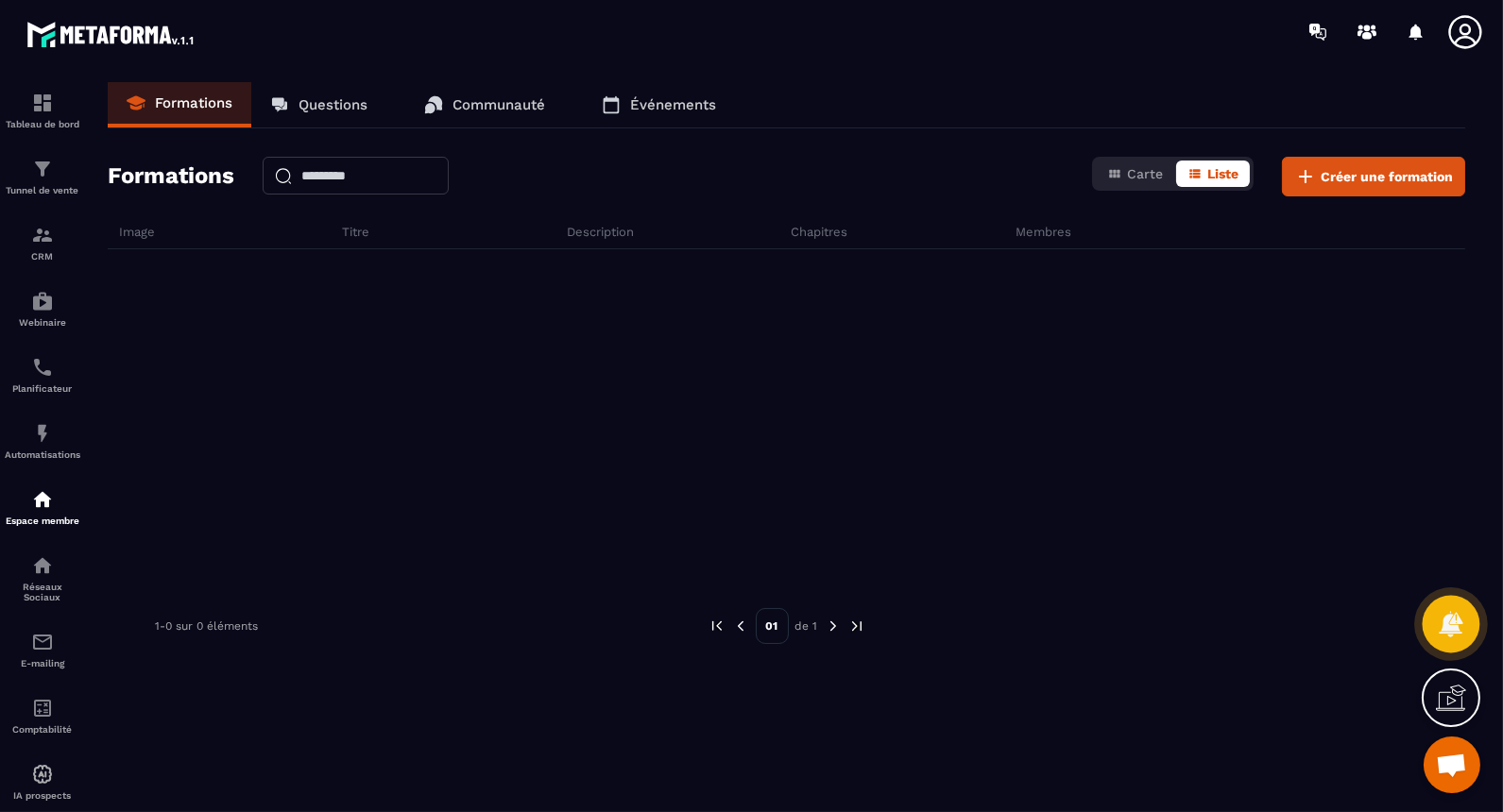 click 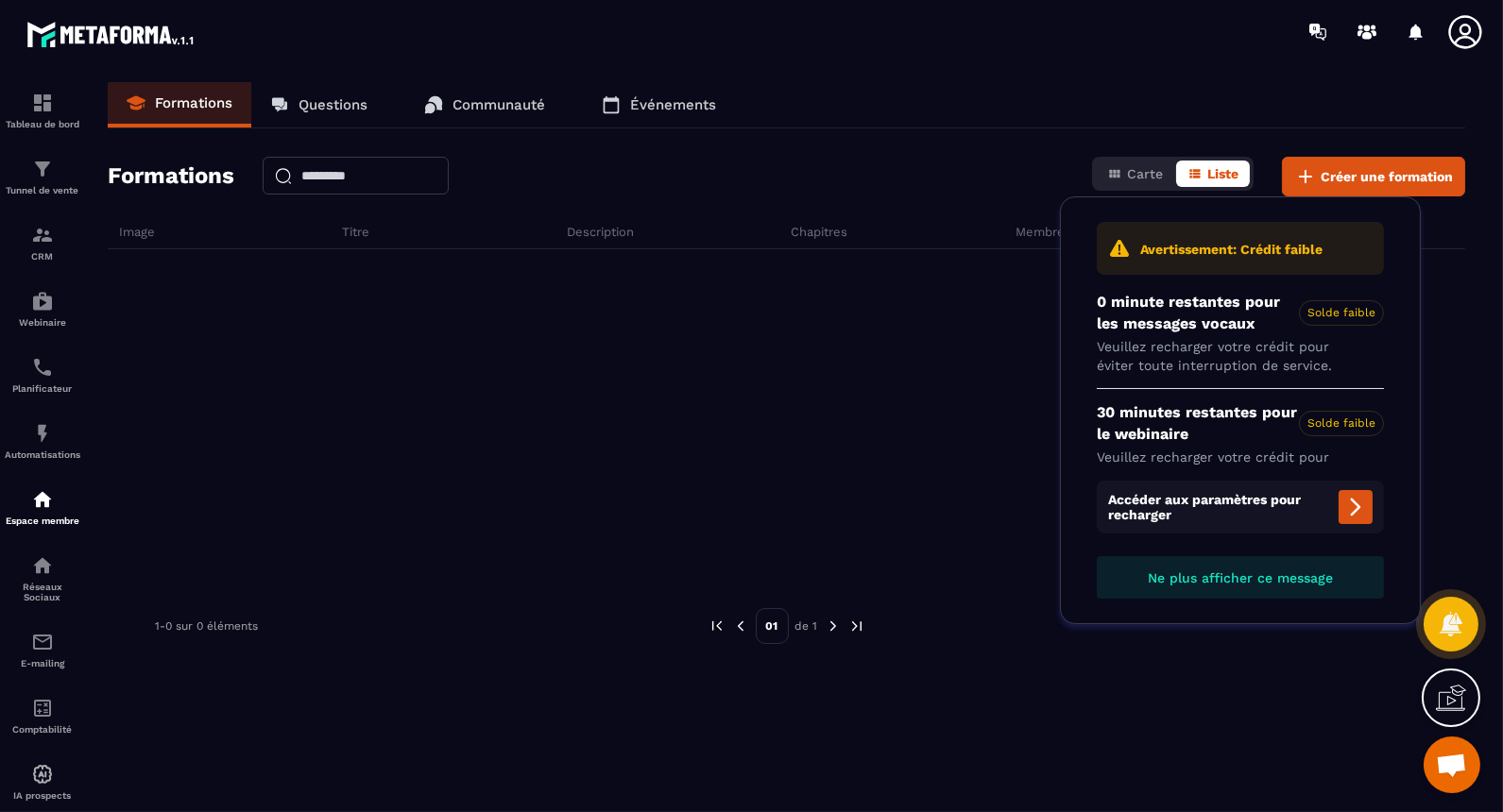 click on "Formations Questions Communauté Événements Formations Carte Liste Créer une formation Image Titre Description Chapitres Membres 1-0 sur 0 éléments 01 de 1" 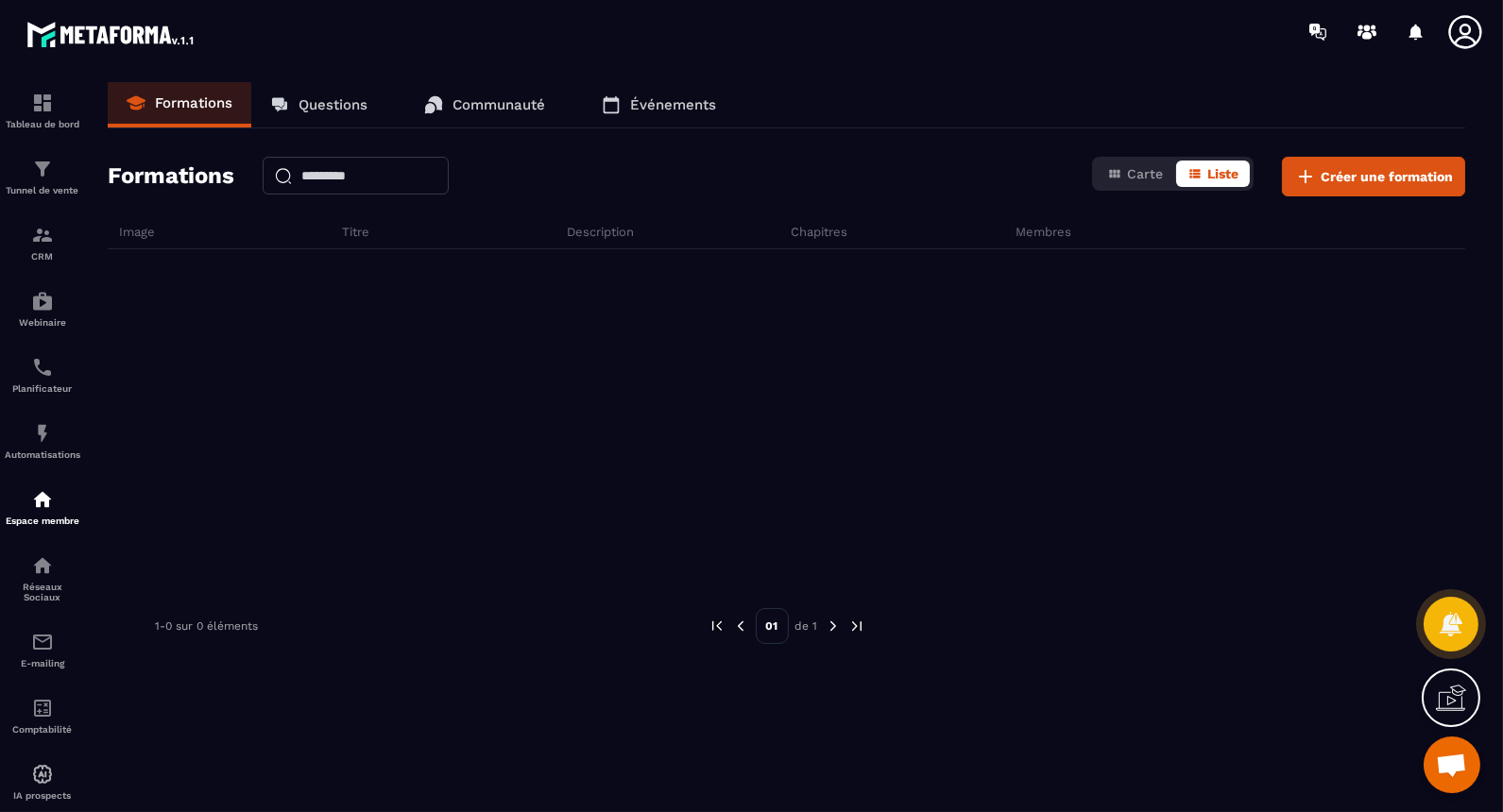 click at bounding box center (1451, 767) 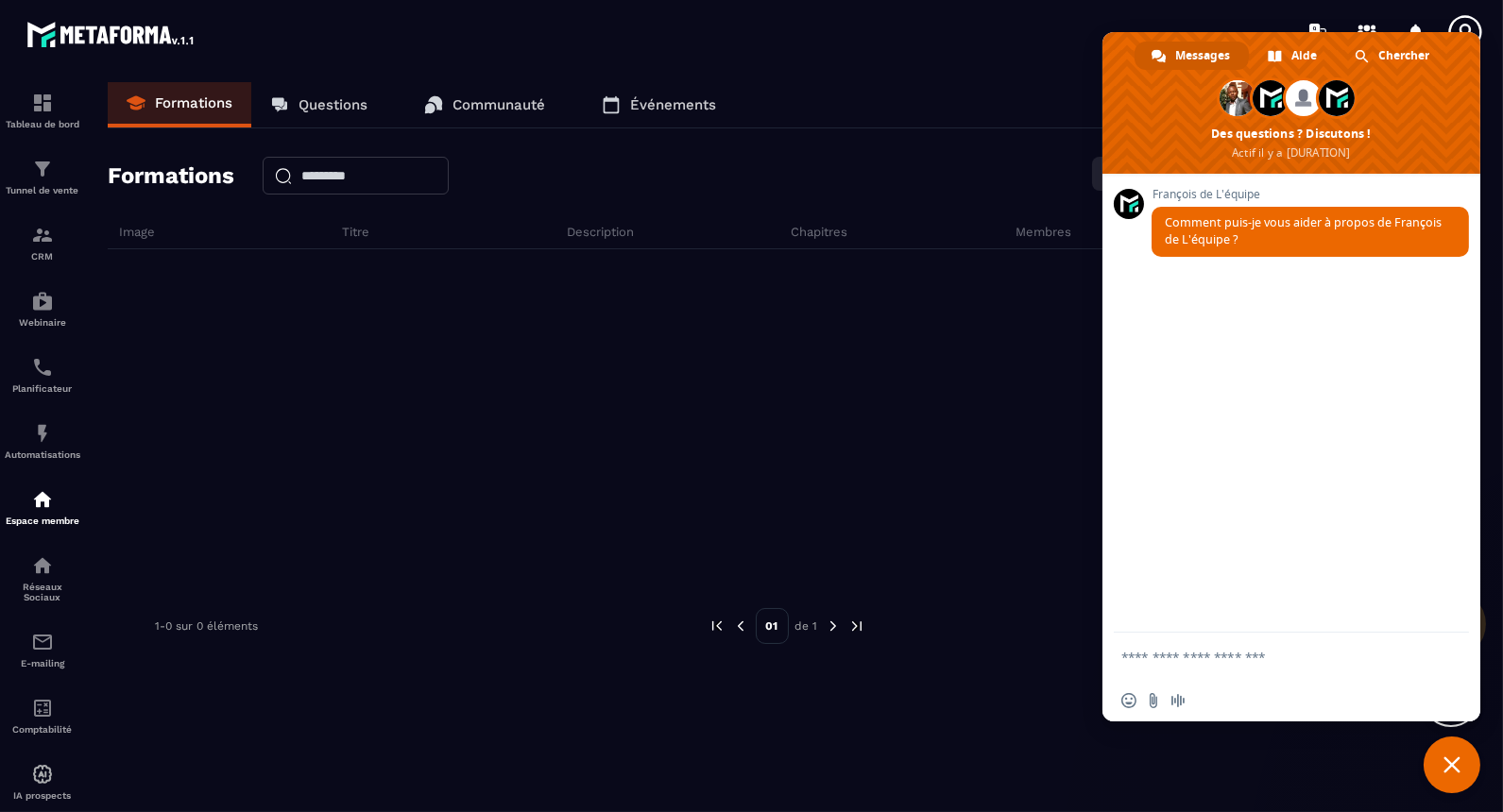 click on "Formations Questions Communauté Événements Formations Carte Liste Créer une formation Image Titre Description Chapitres Membres 1-0 sur 0 éléments 01 de 1" 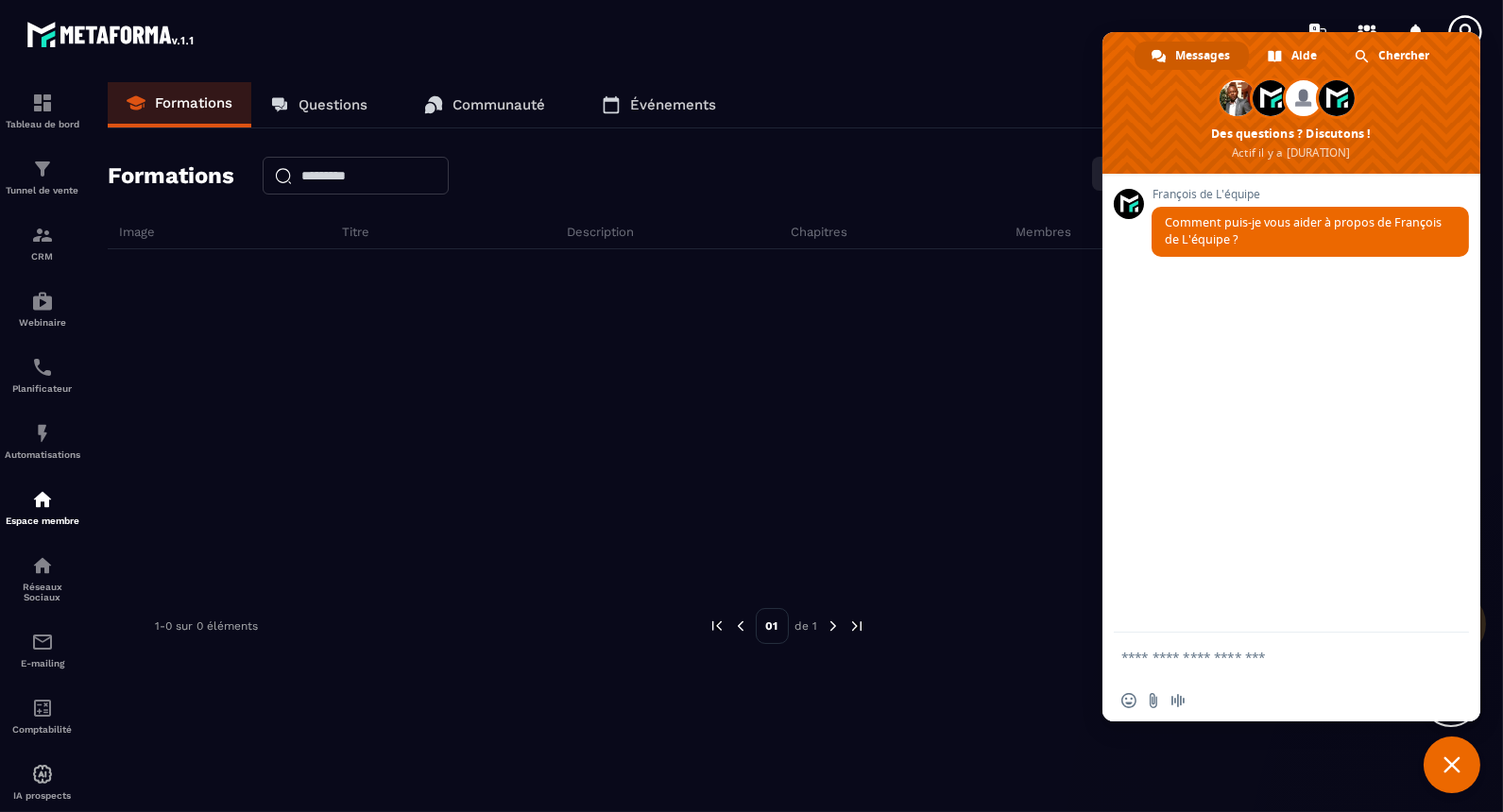 click at bounding box center (1452, 765) 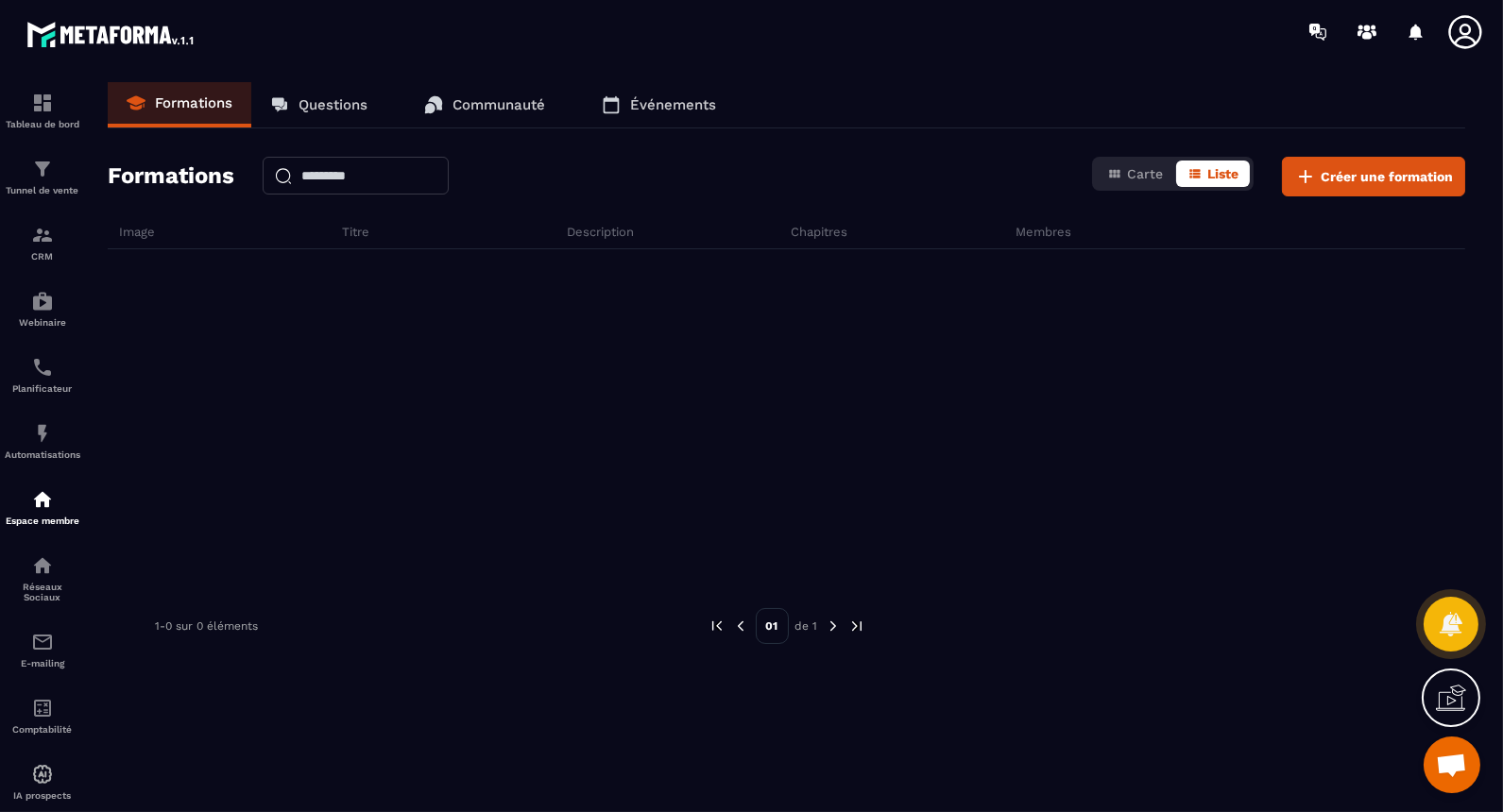 click 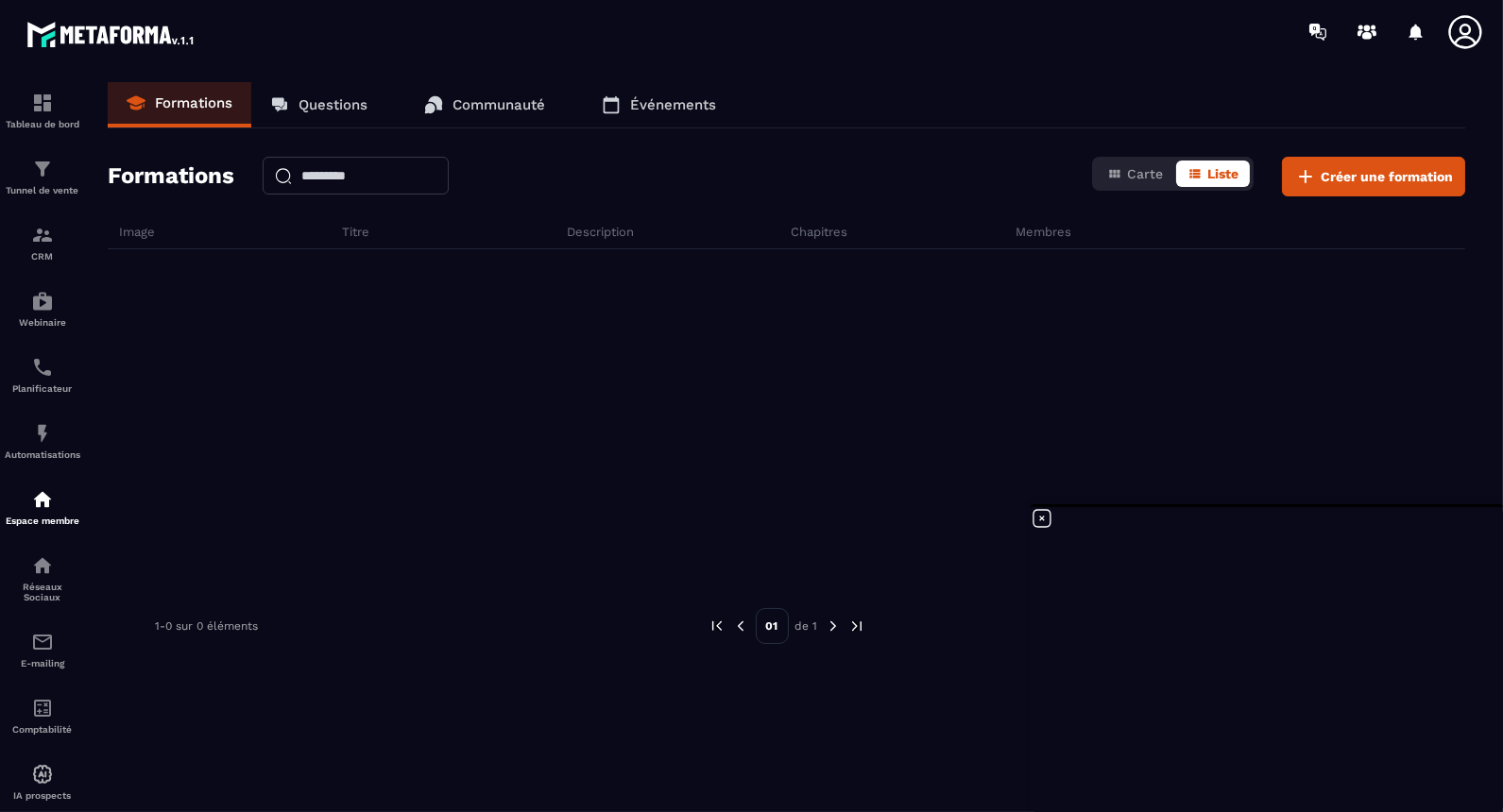 click at bounding box center (786, 391) 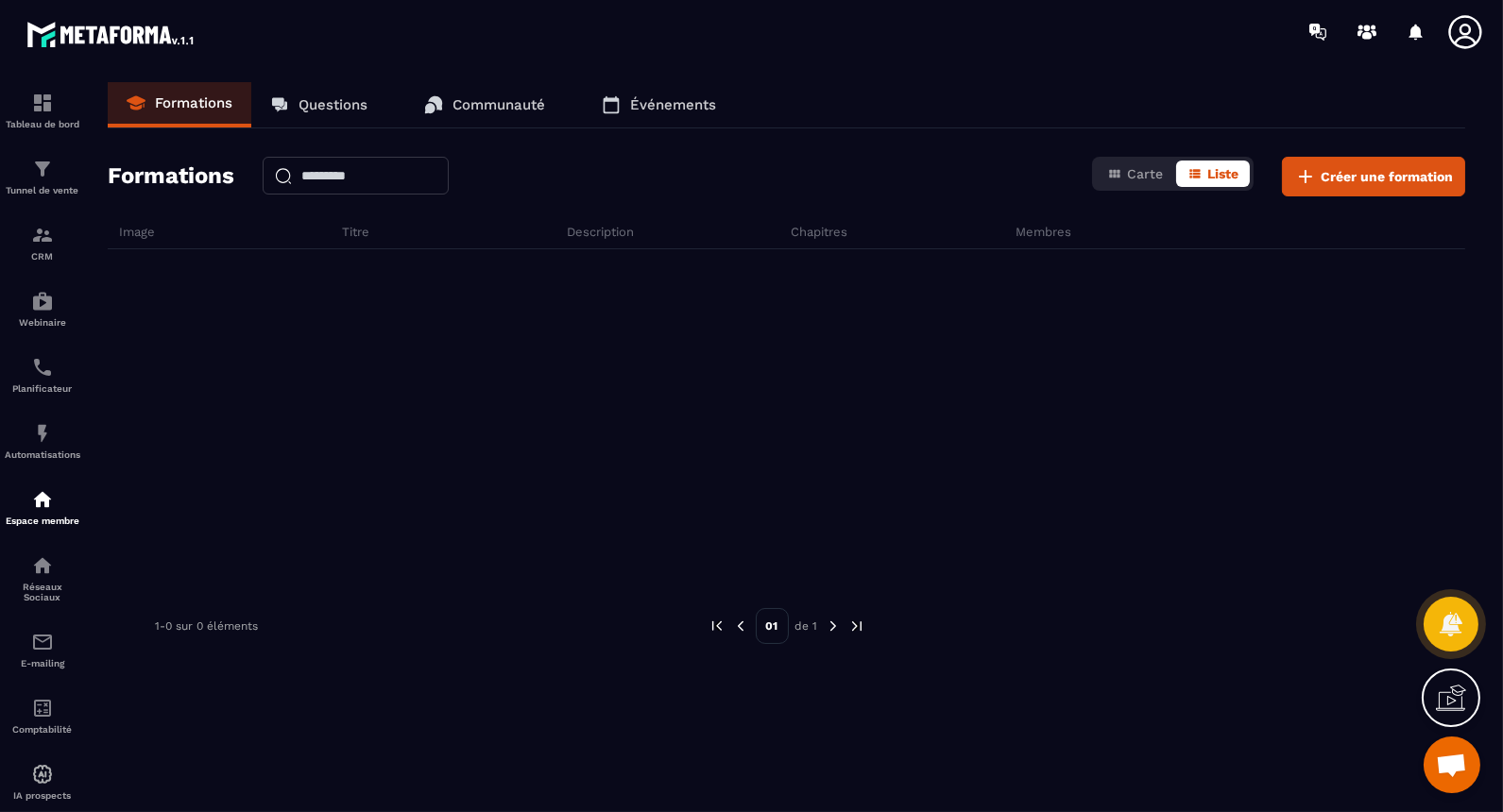 click 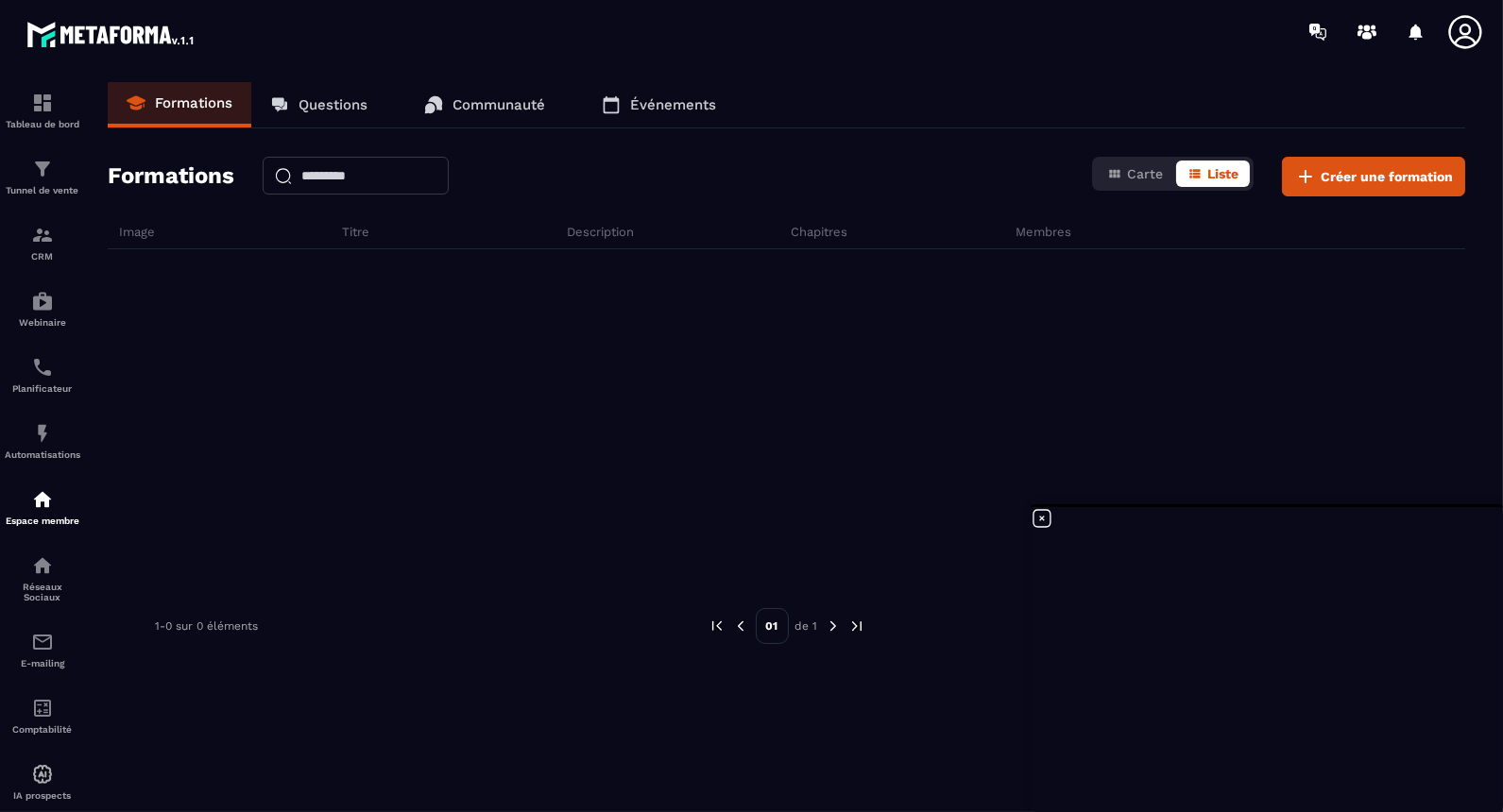 click 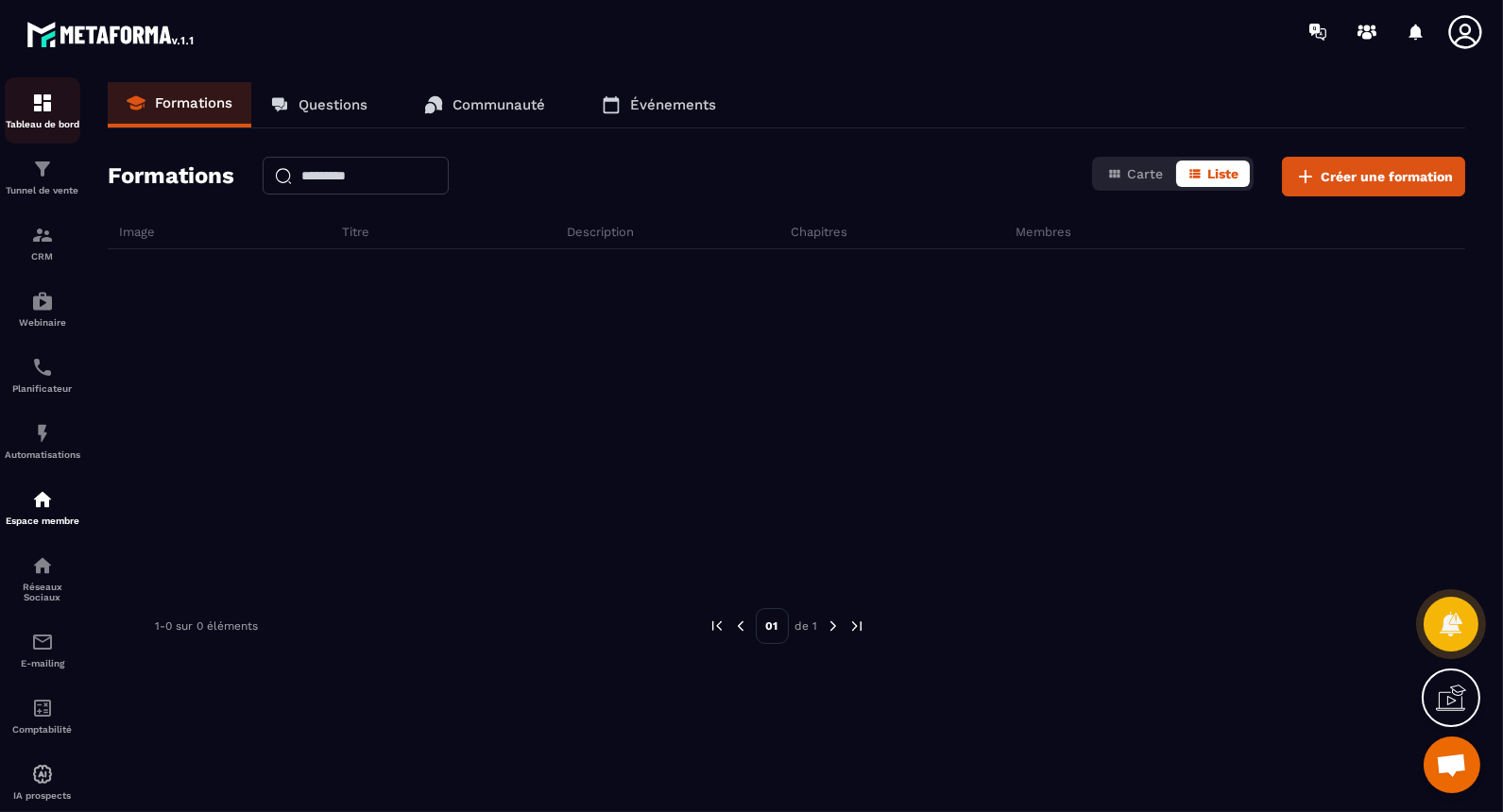 click at bounding box center (43, 103) 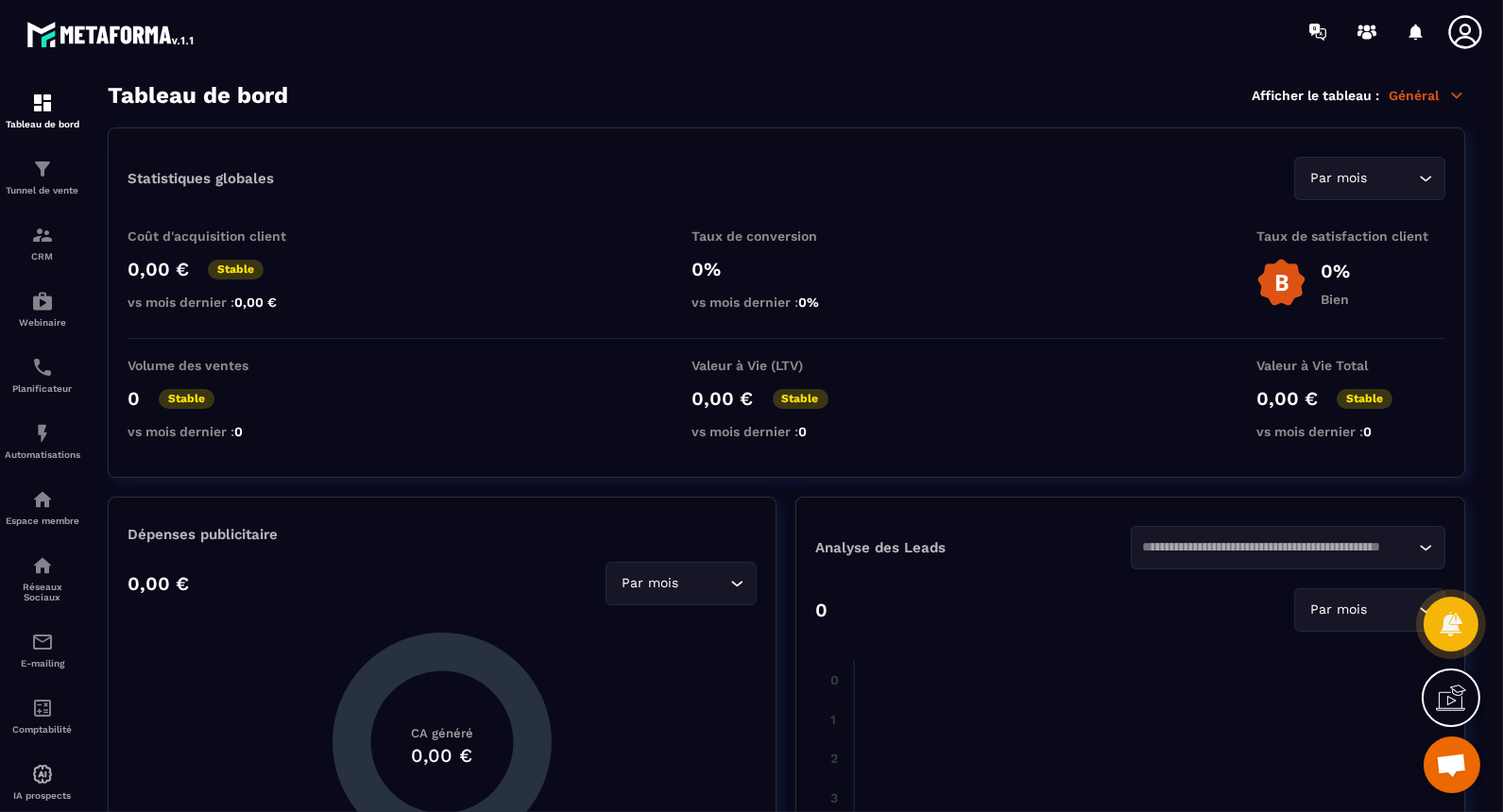 click 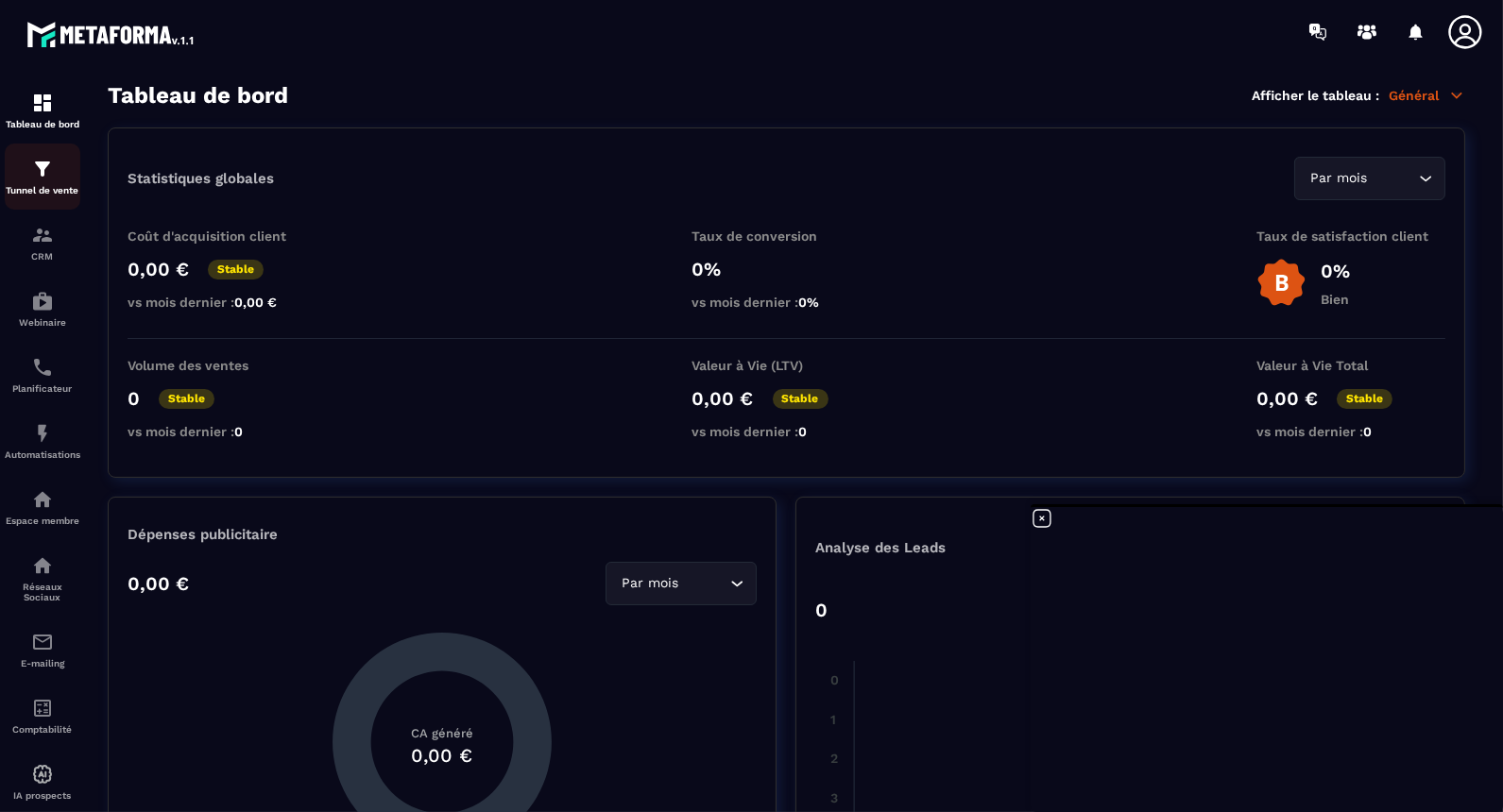 click on "Tunnel de vente" at bounding box center [43, 190] 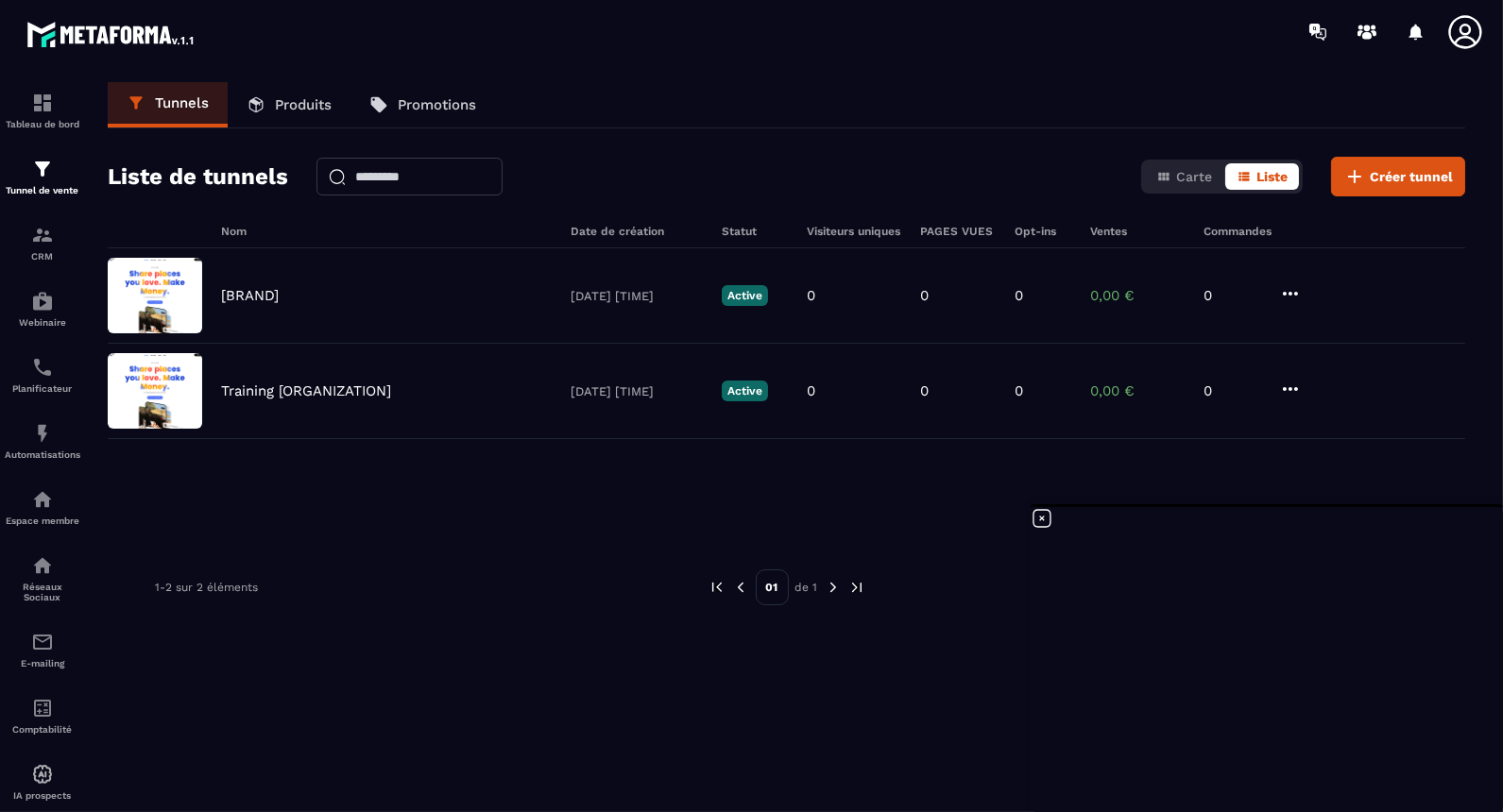 click 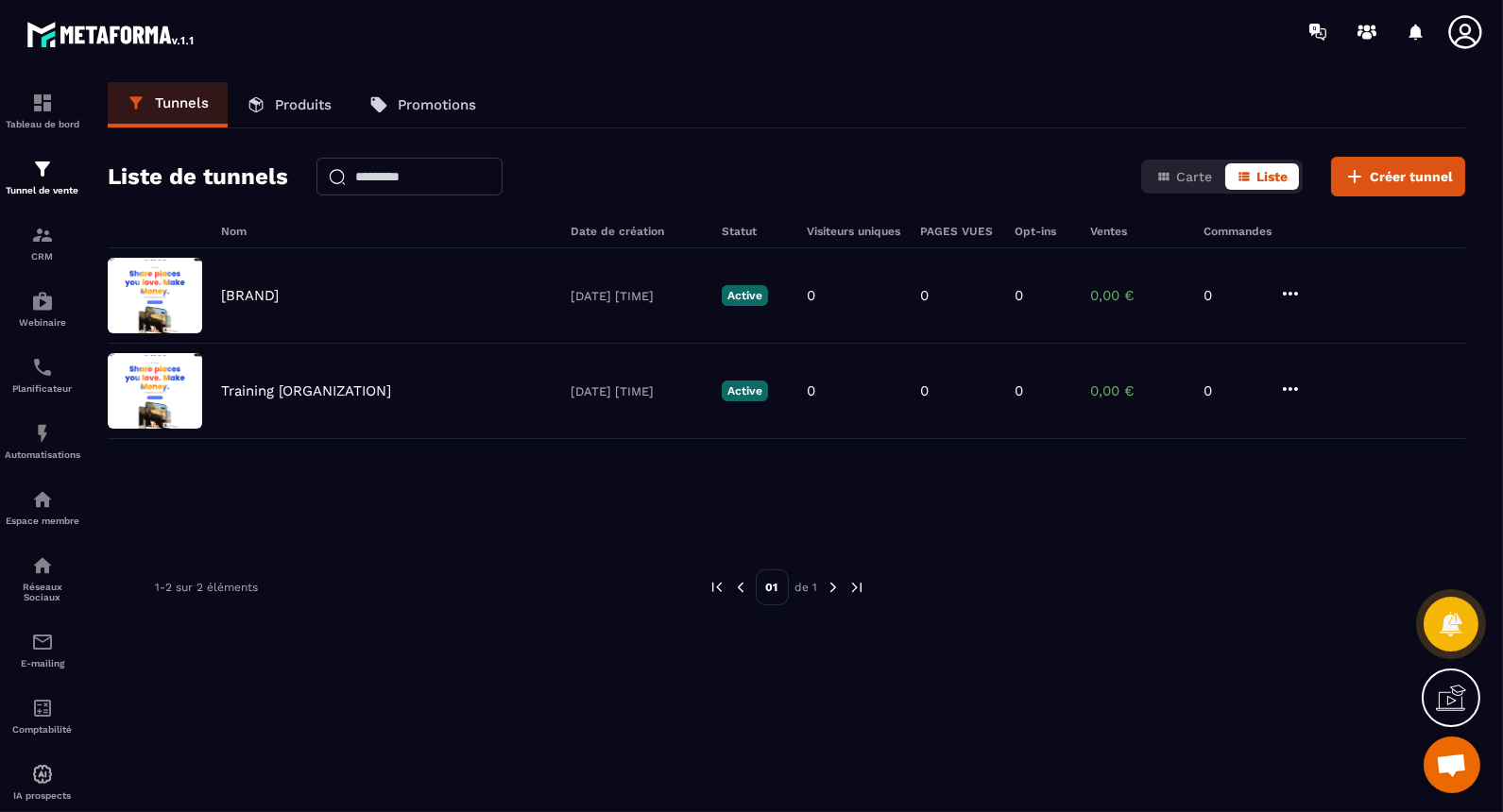 click 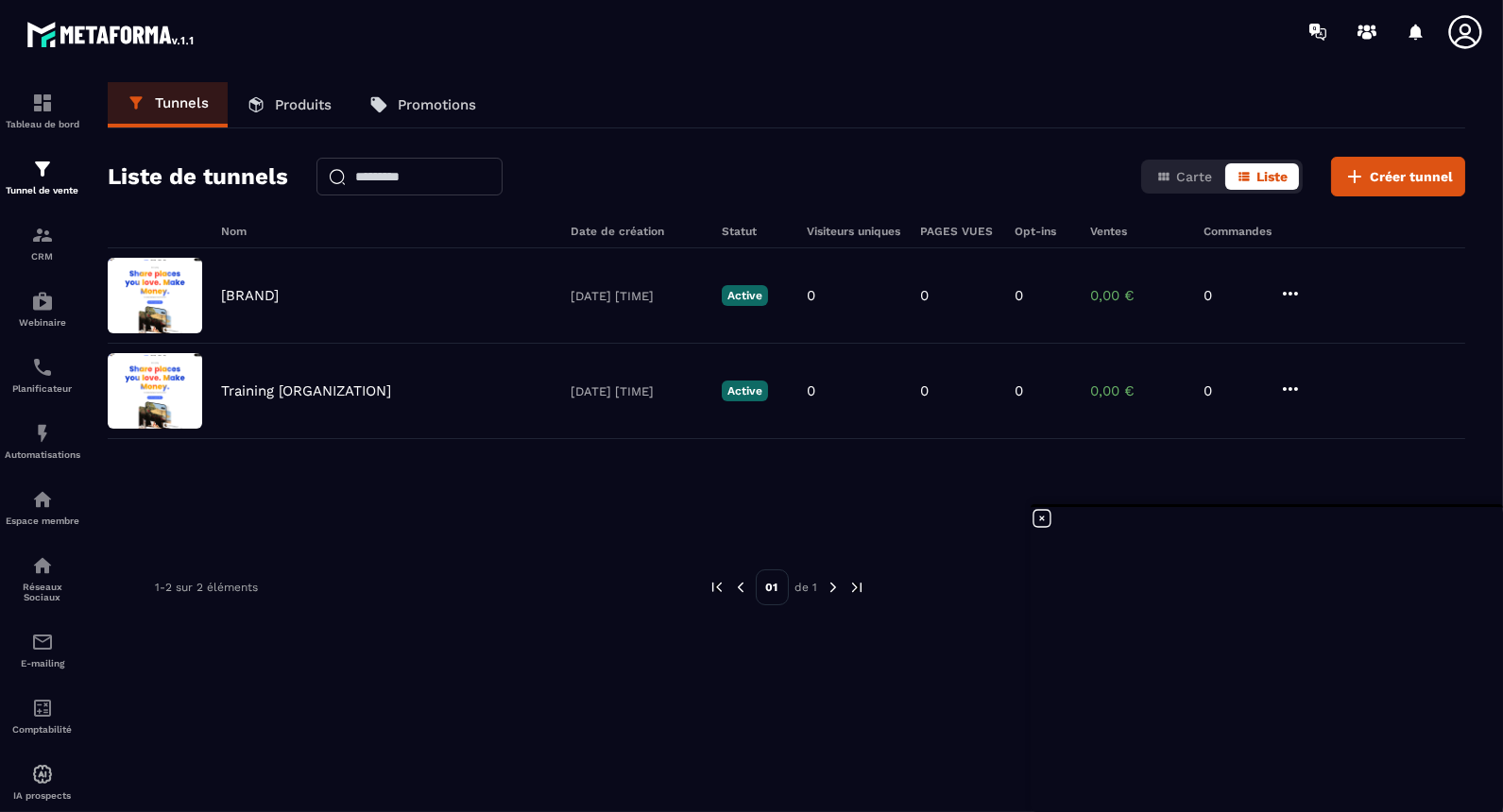 click on "Produits" at bounding box center [289, 105] 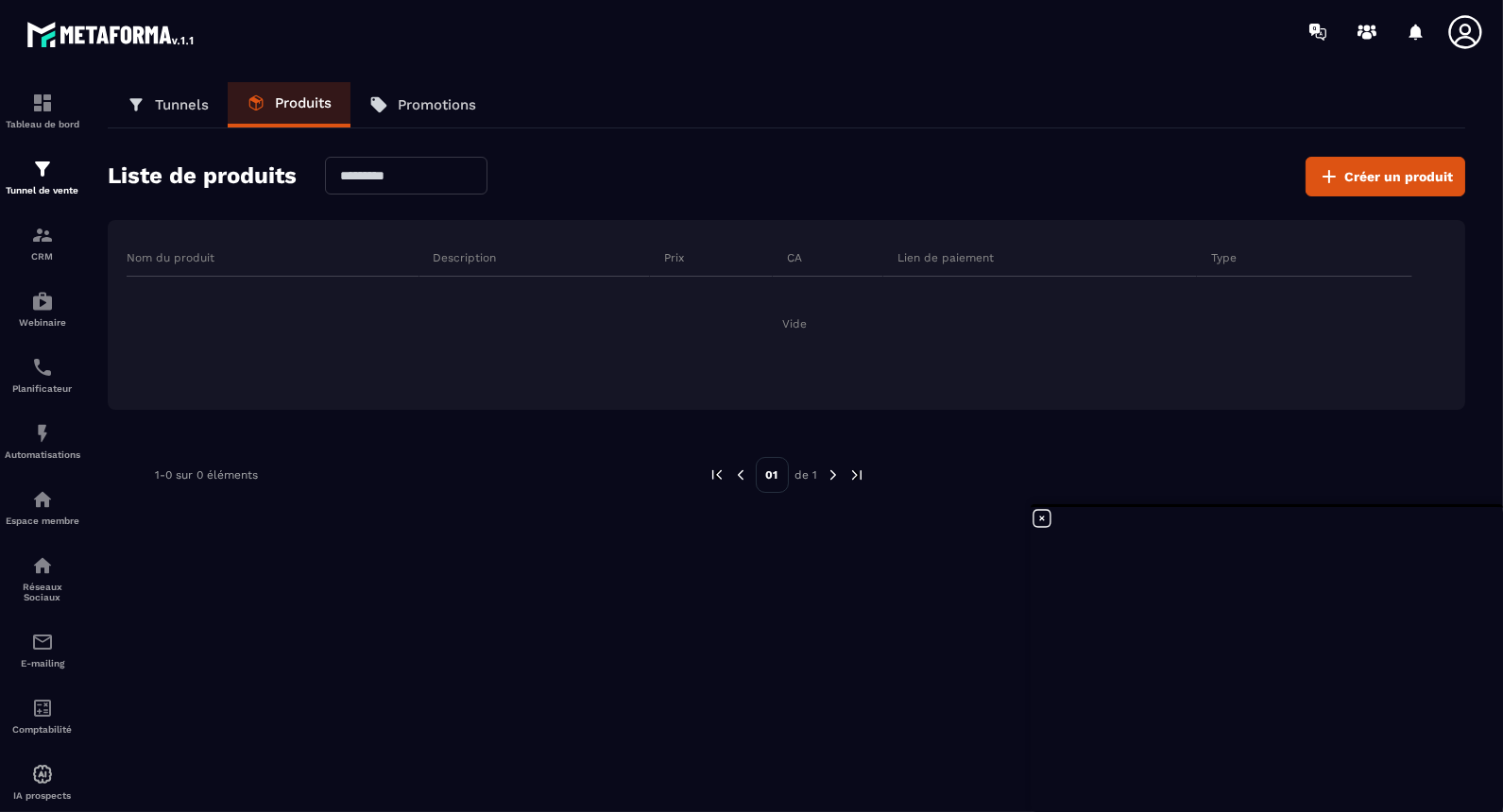 click on "Promotions" at bounding box center [436, 105] 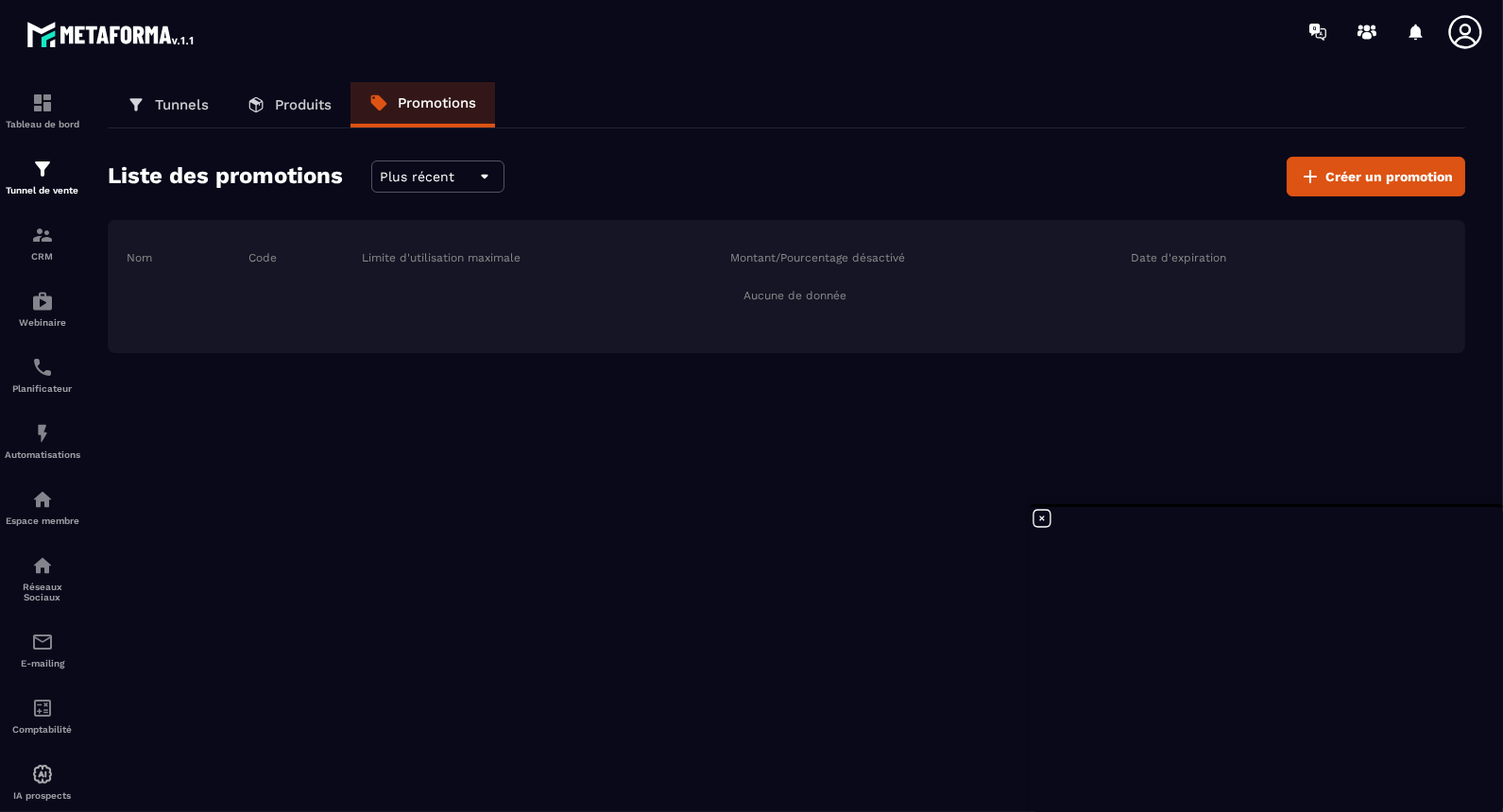 click 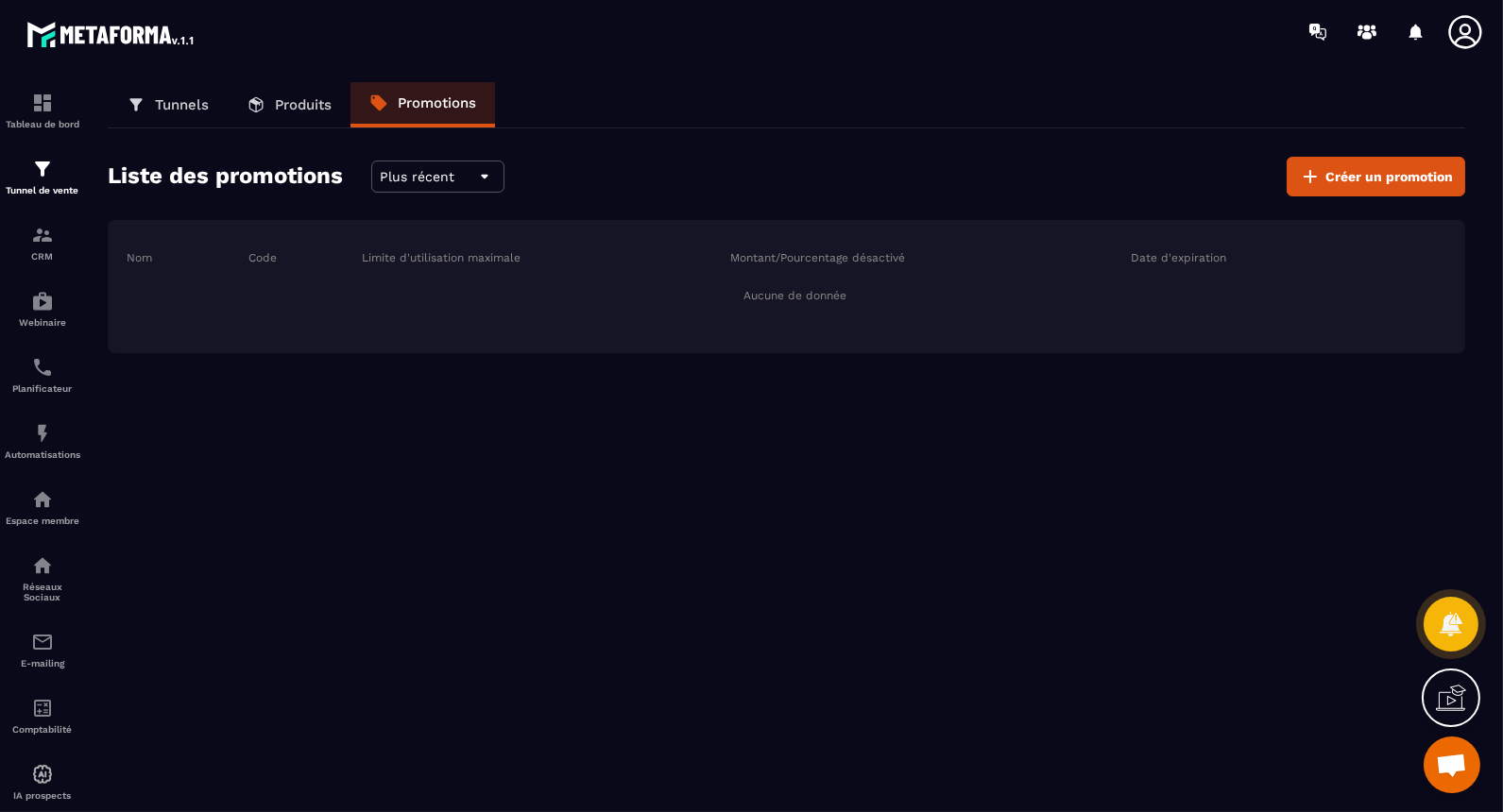 click on "Tunnels" at bounding box center (167, 105) 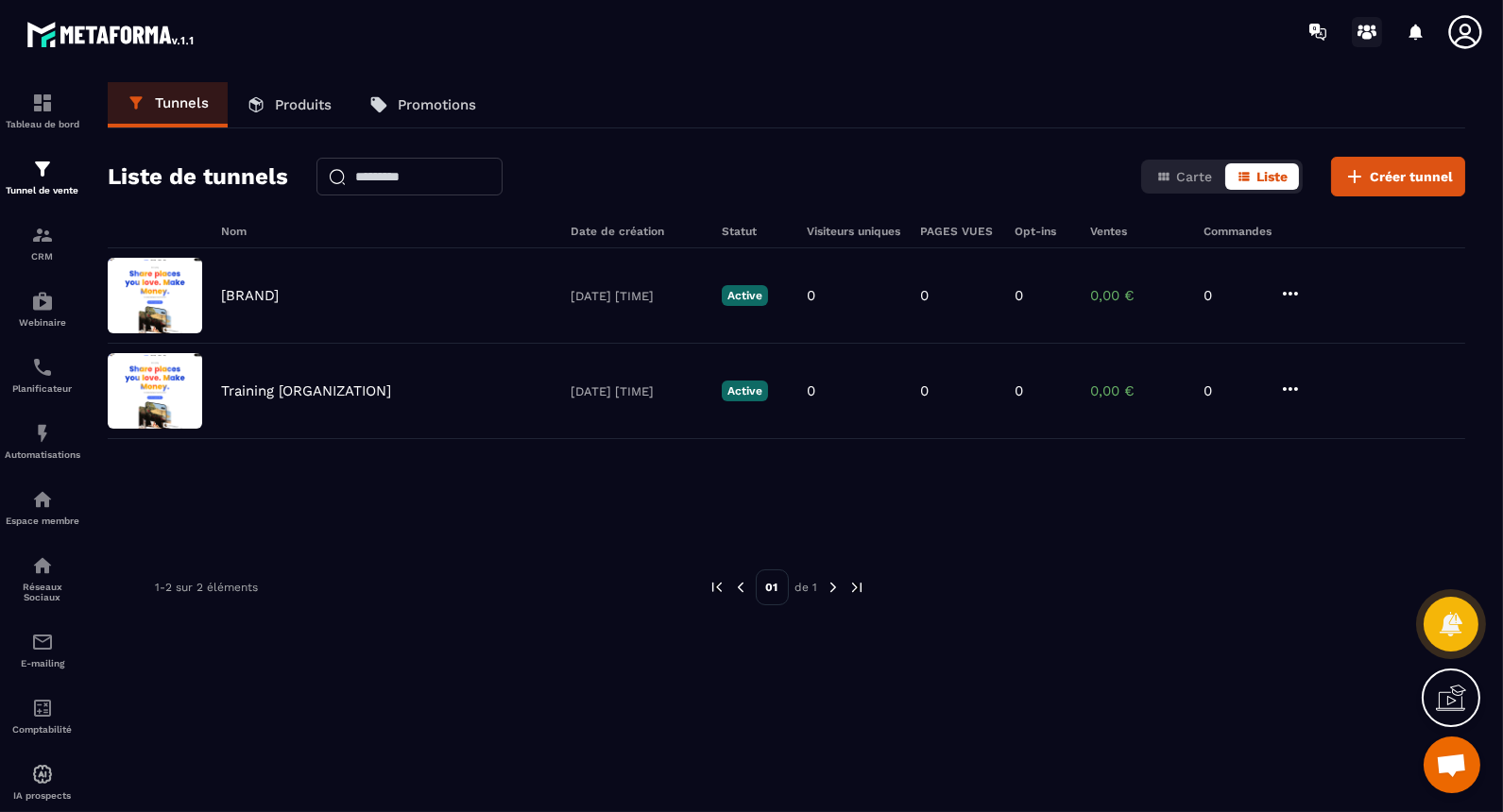 click 